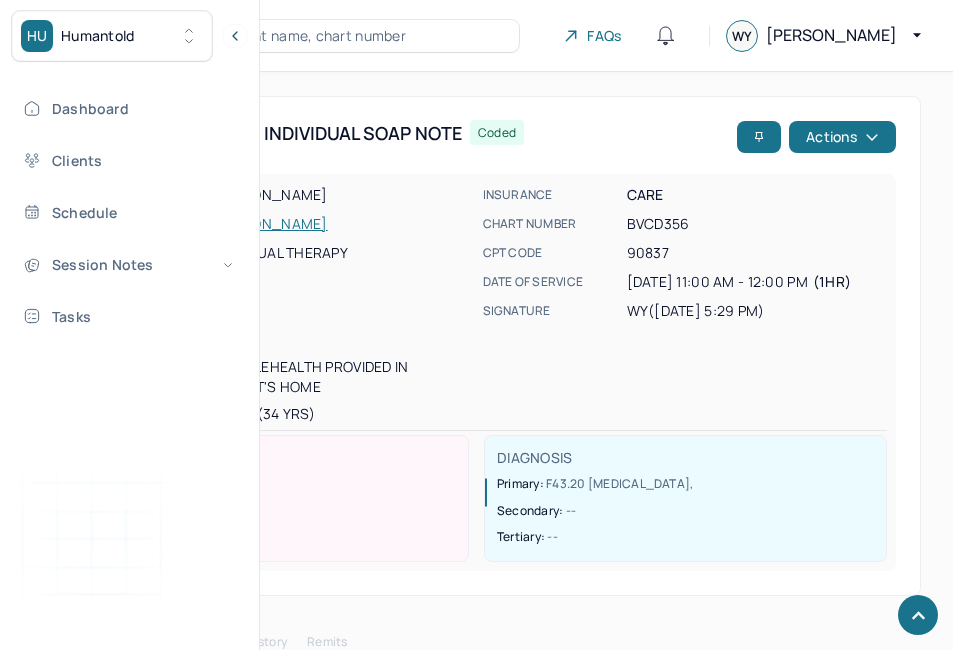 scroll, scrollTop: 3164, scrollLeft: 0, axis: vertical 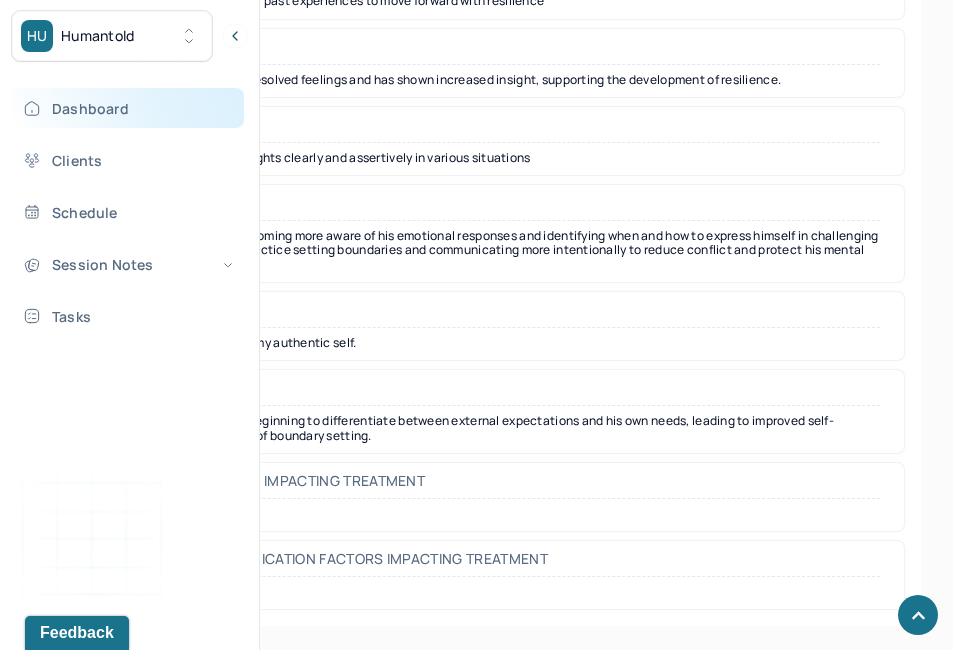 click on "Dashboard" at bounding box center [128, 108] 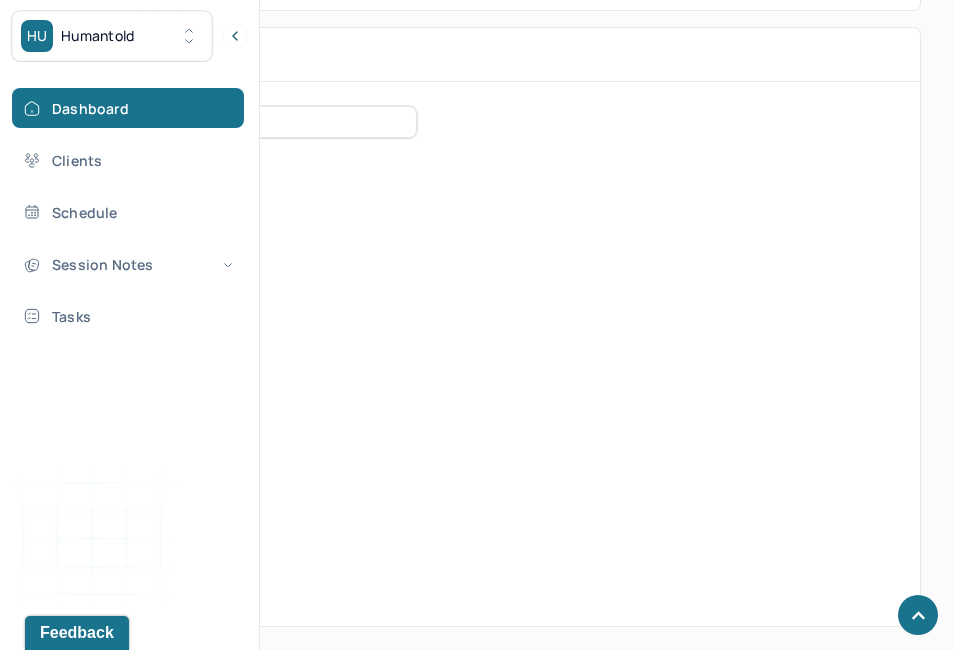 scroll, scrollTop: 789, scrollLeft: 0, axis: vertical 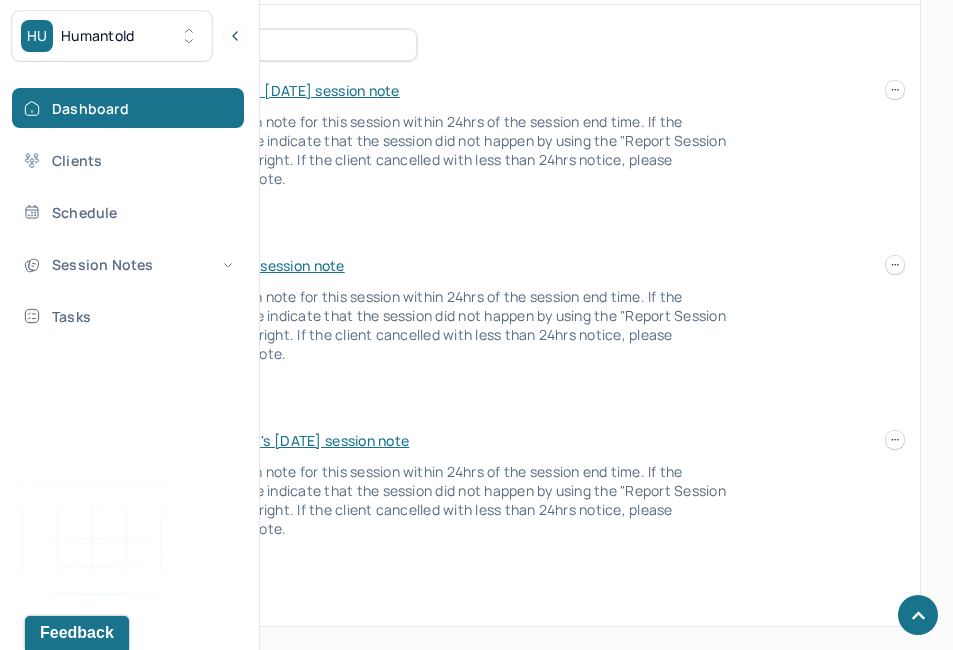 click on "Please complete the session note for this session within 24hrs of the session end time. If the session did not occur, please indicate that the session did not happen by using the "Report Session as Cancelled" option on the right. If the client cancelled with less than 24hrs notice, please complete the cancellation note." at bounding box center (401, 150) 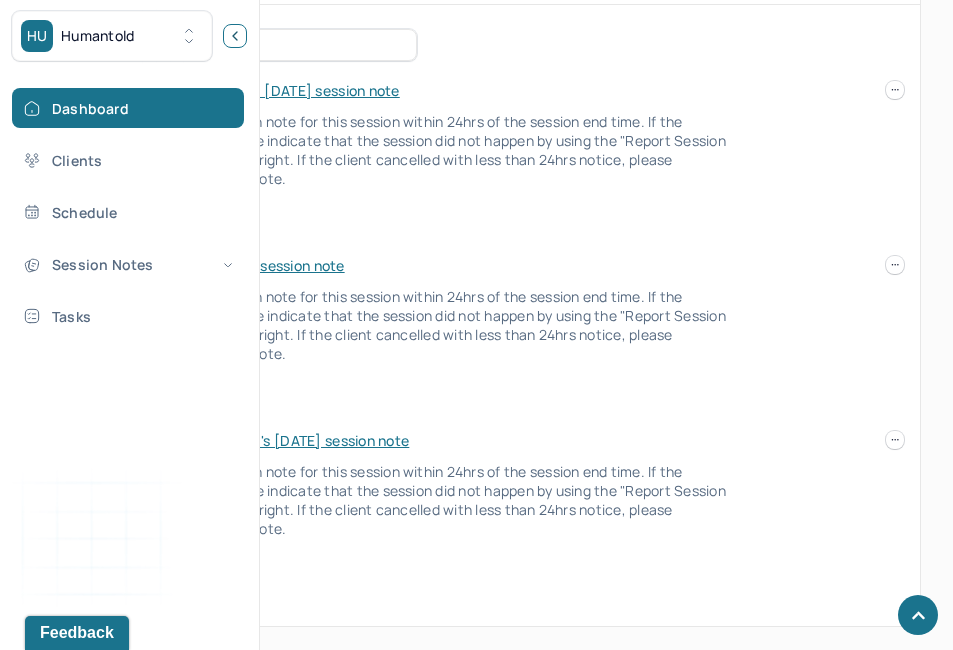 click at bounding box center (235, 36) 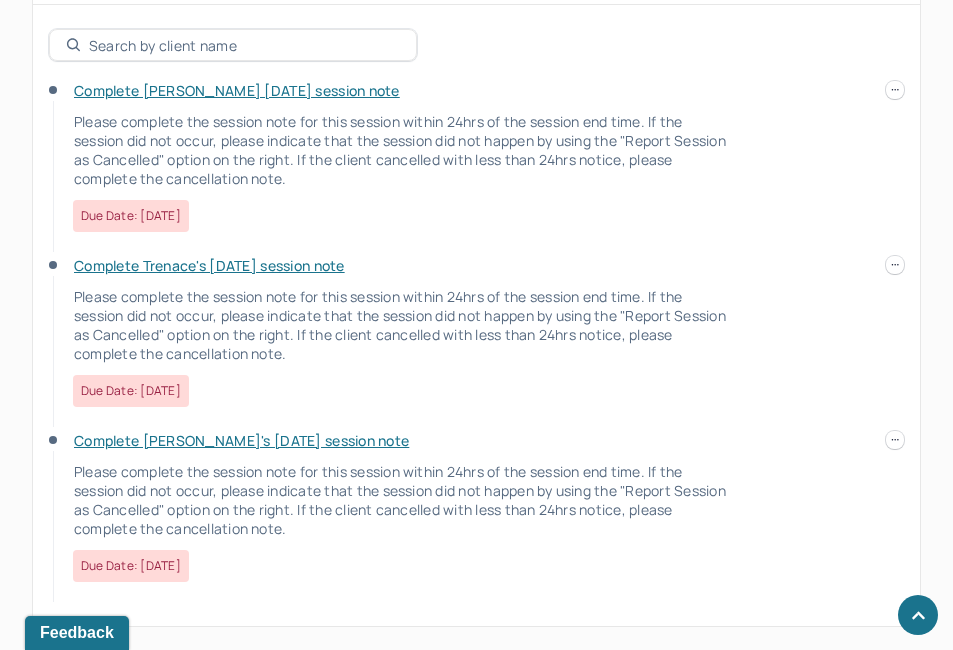 click on "HU Humantold       Dashboard Clients Schedule Session Notes Tasks WY [PERSON_NAME] provider   Logout Mantle       Search by client name, chart number     FAQs     WY [PERSON_NAME] Let’s get you started 🚀 You can manage your caseload and availability here   this week   SESSIONS SCHEDULED 4 COMPLETED NOTES 1 LATE NOTES 0 My Schedule View caseload 11:00am - 12:00pm   [PERSON_NAME]   Next - [DATE] Individual therapy Weekly CARE     6:00pm - 7:00pm   [PERSON_NAME]   Next - [DATE] Individual therapy Bi-Weekly CARE     10:00am - 11:00am   [PERSON_NAME] DIOUMA   Next - [DATE] Individual therapy Bi-Weekly BCBS     12:00pm - 1:00pm   [PERSON_NAME]   Next - [DATE] Individual therapy Weekly CARE     11:00am - 12:00pm   [PERSON_NAME]   Next - [DATE] Individual therapy Weekly CARE     12:00pm - 1:00pm   [PERSON_NAME]   Next - [DATE] Individual therapy Bi-Weekly CARE     3:00pm - 4:00pm   [PERSON_NAME]   Next - [DATE] Individual therapy Monthly BCBS     1:00pm - 2:00pm" at bounding box center (476, -69) 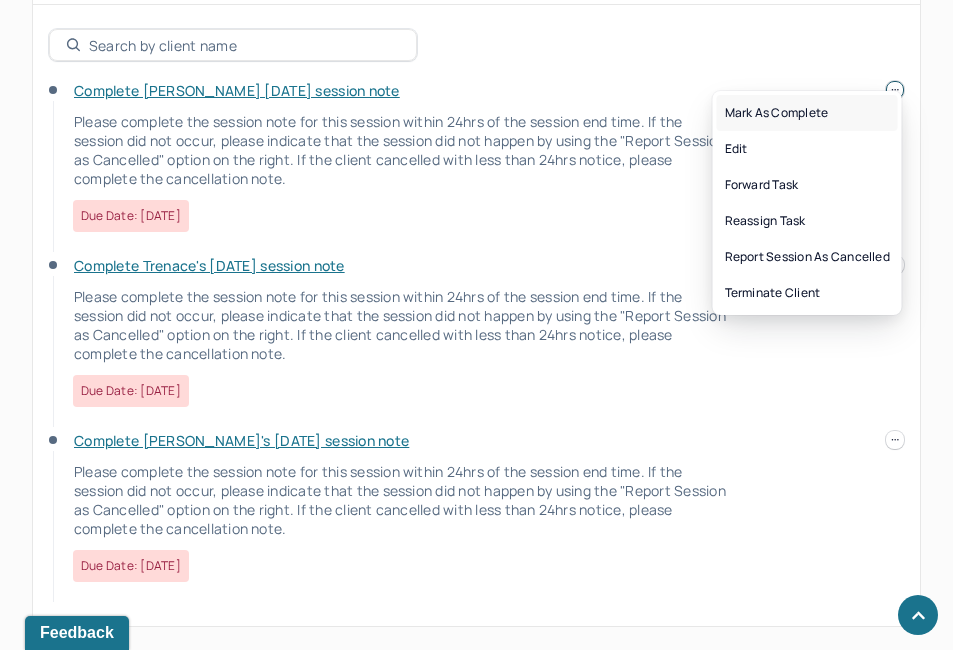 click on "Mark as complete" at bounding box center (807, 113) 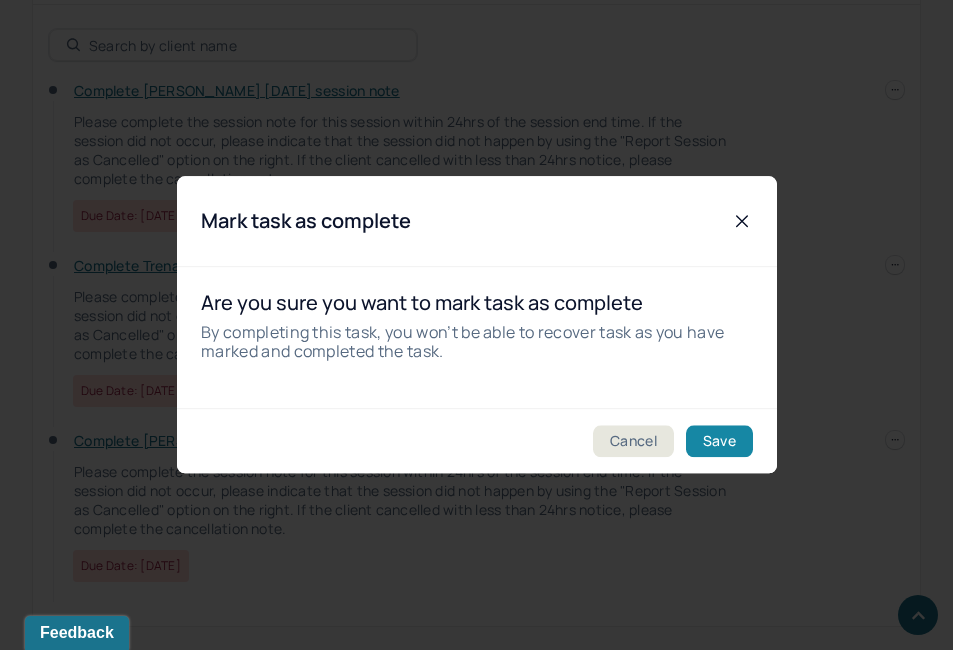 click on "Save" at bounding box center (718, 442) 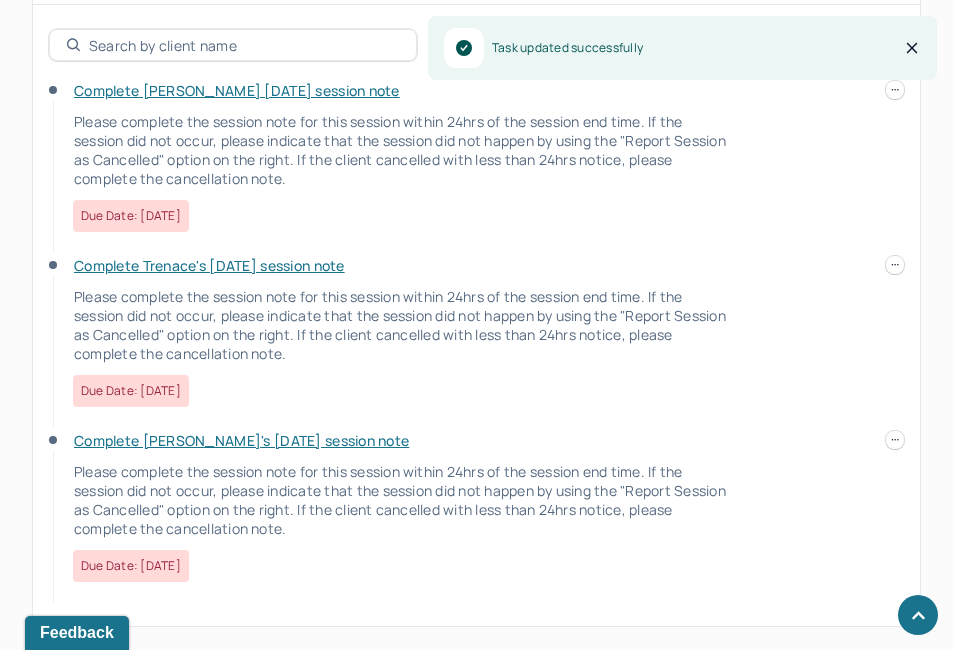 scroll, scrollTop: 614, scrollLeft: 0, axis: vertical 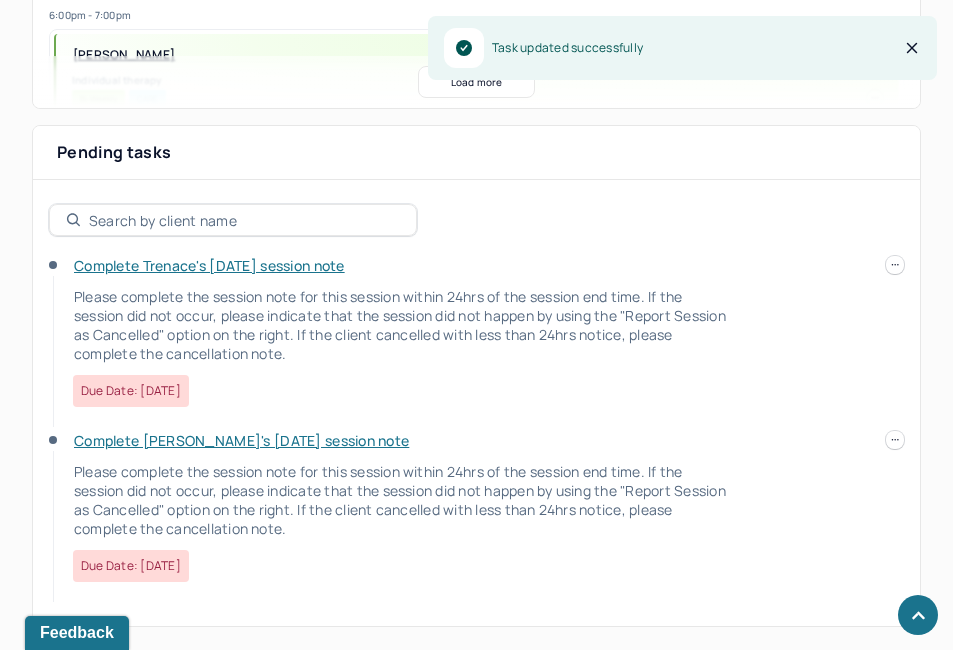 click on "HU Humantold       Dashboard Clients Schedule Session Notes Tasks WY [PERSON_NAME] provider   Logout Mantle       Search by client name, chart number     FAQs     WY [PERSON_NAME] Let’s get you started 🚀 You can manage your caseload and availability here   this week   SESSIONS SCHEDULED 4 COMPLETED NOTES 1 LATE NOTES 0 My Schedule View caseload 11:00am - 12:00pm   [PERSON_NAME]   Next - [DATE] Individual therapy Weekly CARE     6:00pm - 7:00pm   [PERSON_NAME]   Next - [DATE] Individual therapy Bi-Weekly CARE     10:00am - 11:00am   [PERSON_NAME] DIOUMA   Next - [DATE] Individual therapy Bi-Weekly BCBS     12:00pm - 1:00pm   [PERSON_NAME]   Next - [DATE] Individual therapy Weekly CARE     11:00am - 12:00pm   [PERSON_NAME]   Next - [DATE] Individual therapy Weekly CARE     12:00pm - 1:00pm   [PERSON_NAME]   Next - [DATE] Individual therapy Bi-Weekly CARE     3:00pm - 4:00pm   [PERSON_NAME]   Next - [DATE] Individual therapy Monthly BCBS     1:00pm - 2:00pm" at bounding box center [476, 18] 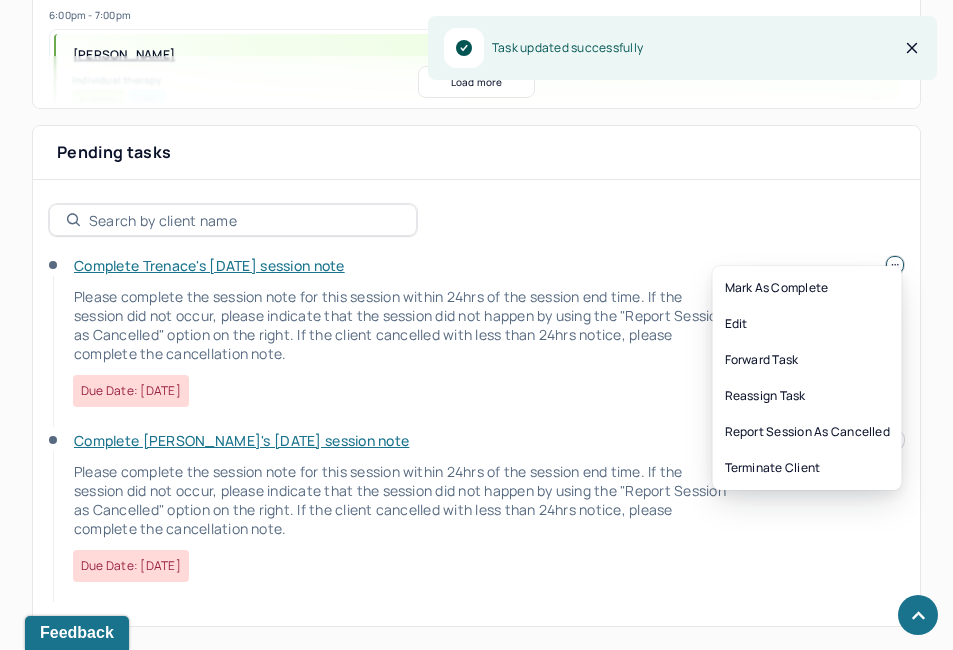 click on "[PERSON_NAME] as complete Edit Forward task Reassign task Report session as cancelled Terminate Client" at bounding box center [807, 378] 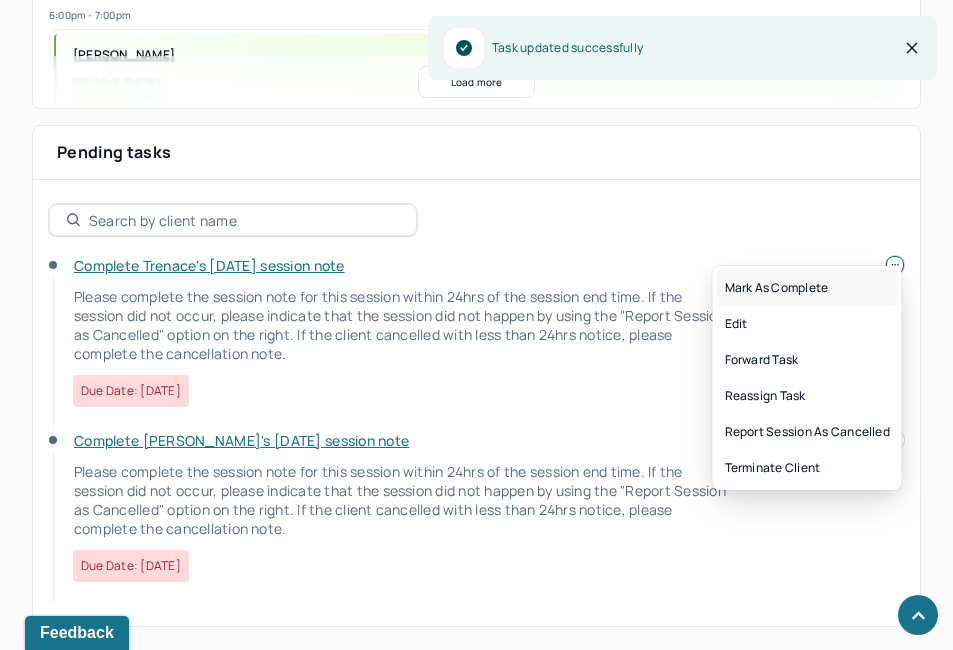 click on "Mark as complete" at bounding box center [807, 288] 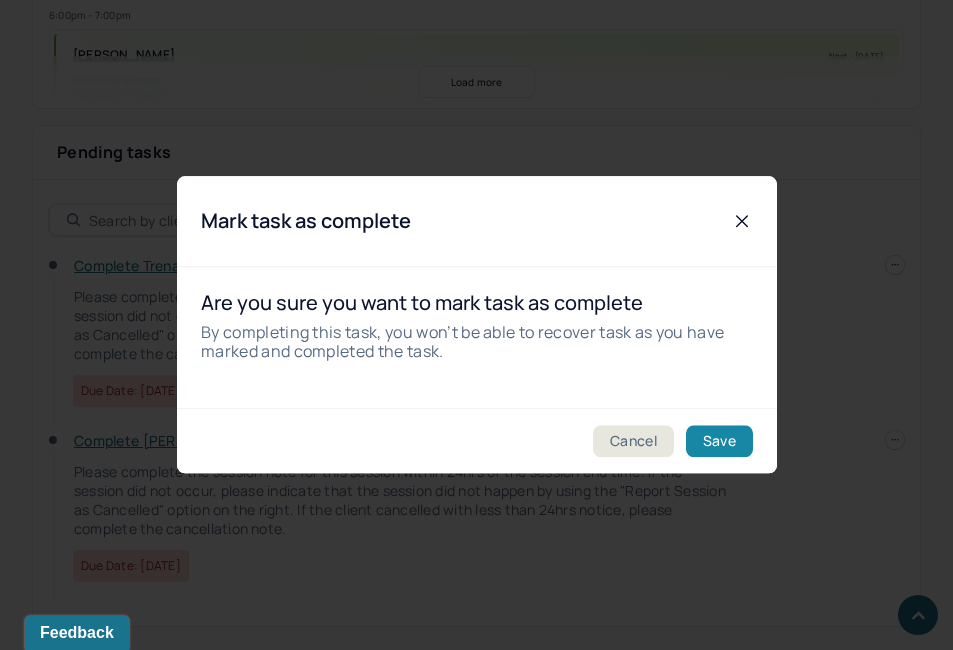 click on "Save" at bounding box center [718, 442] 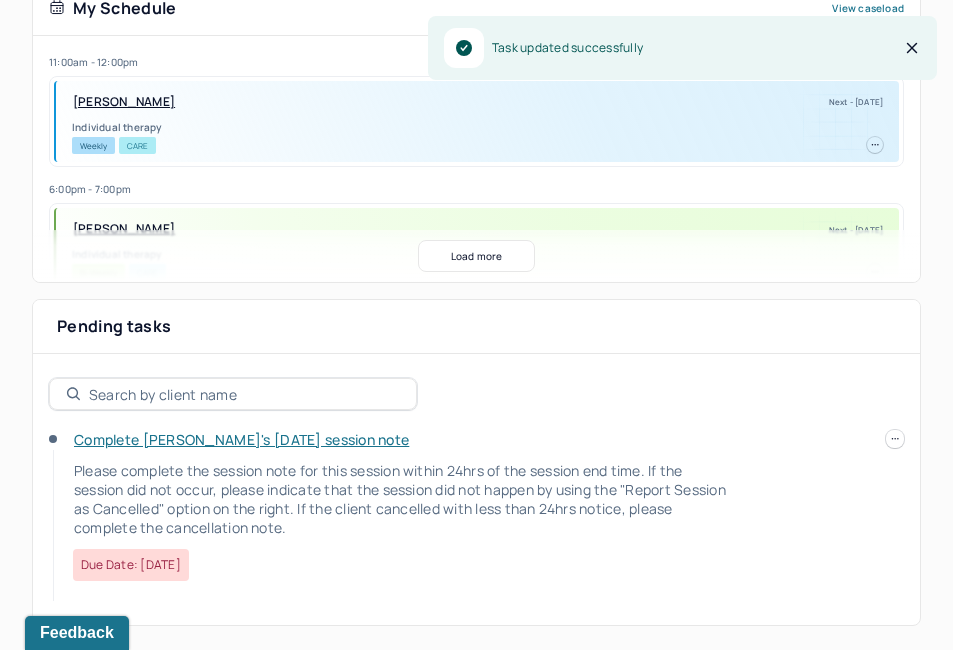 scroll, scrollTop: 439, scrollLeft: 0, axis: vertical 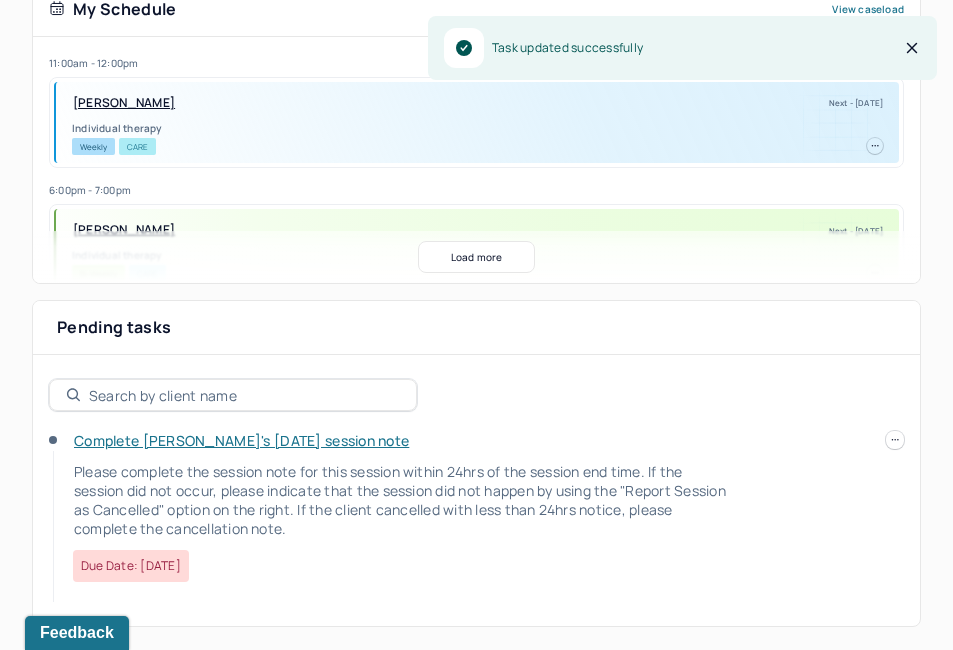 click at bounding box center (895, 440) 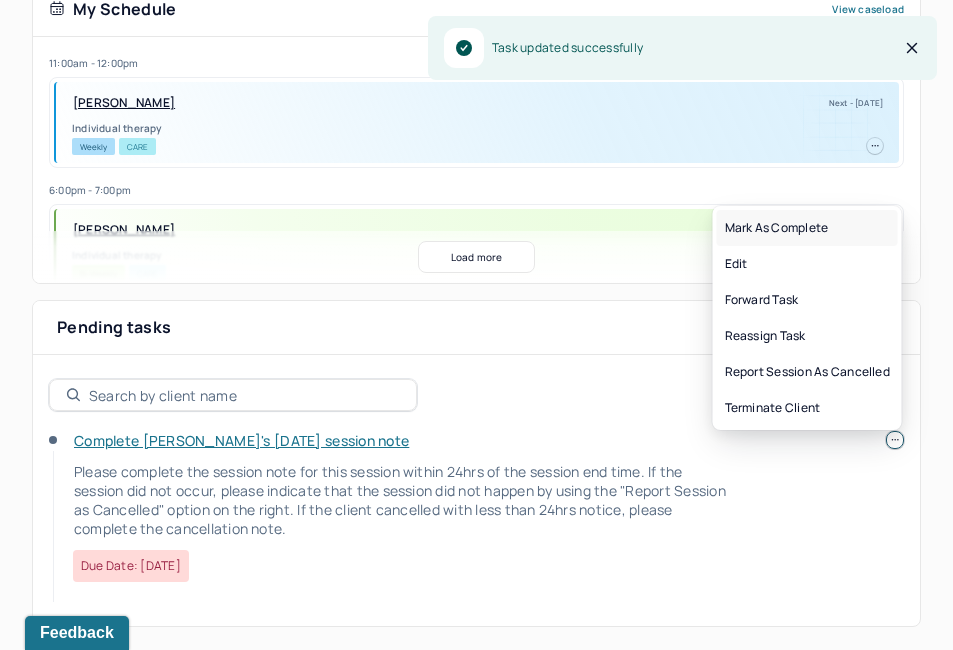 click on "Mark as complete" at bounding box center [807, 228] 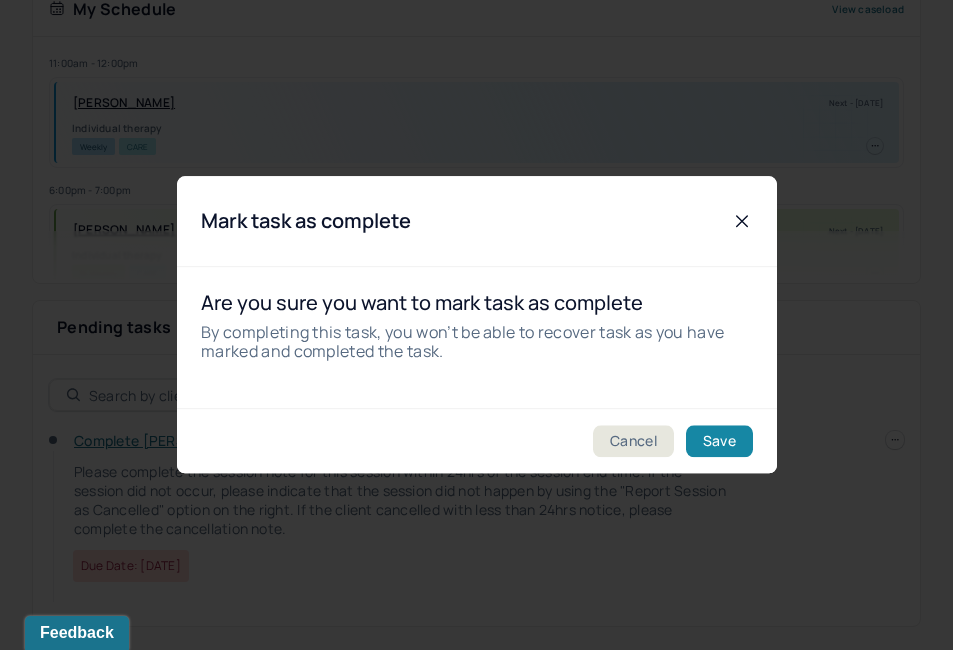 click on "Save" at bounding box center [718, 442] 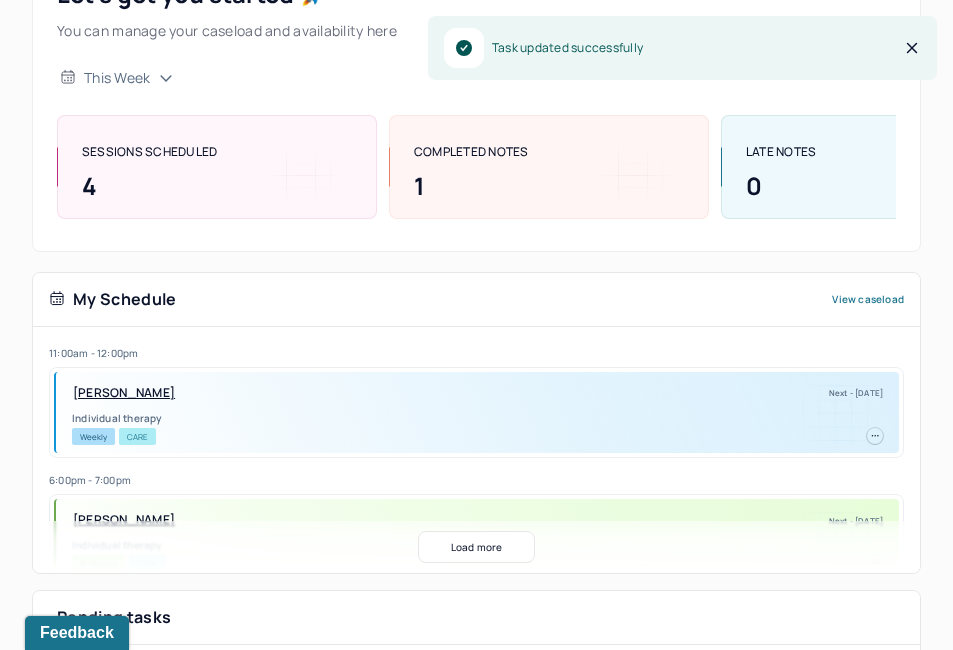scroll, scrollTop: 0, scrollLeft: 0, axis: both 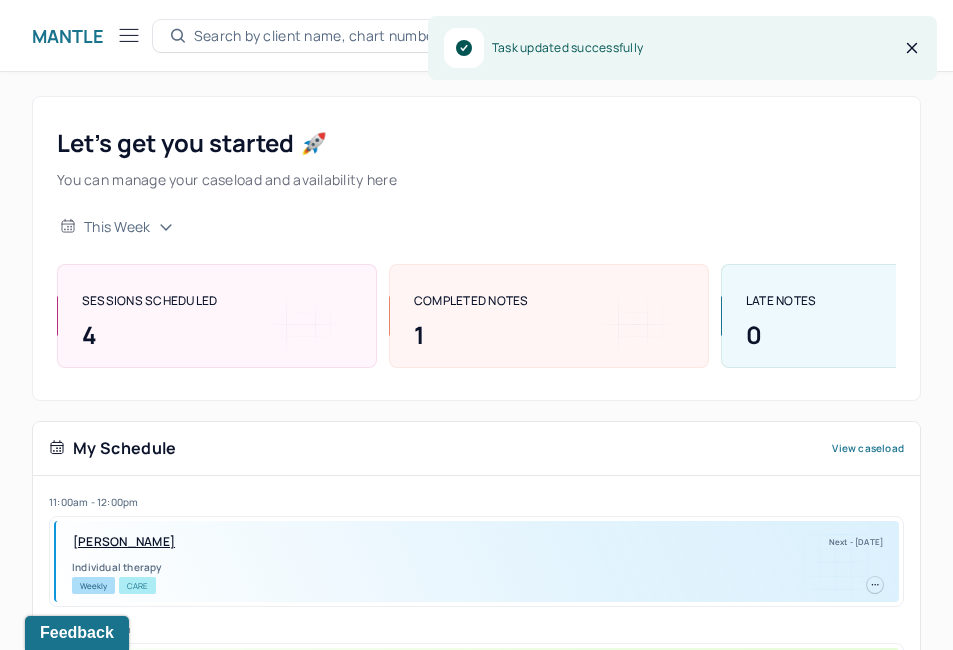 click 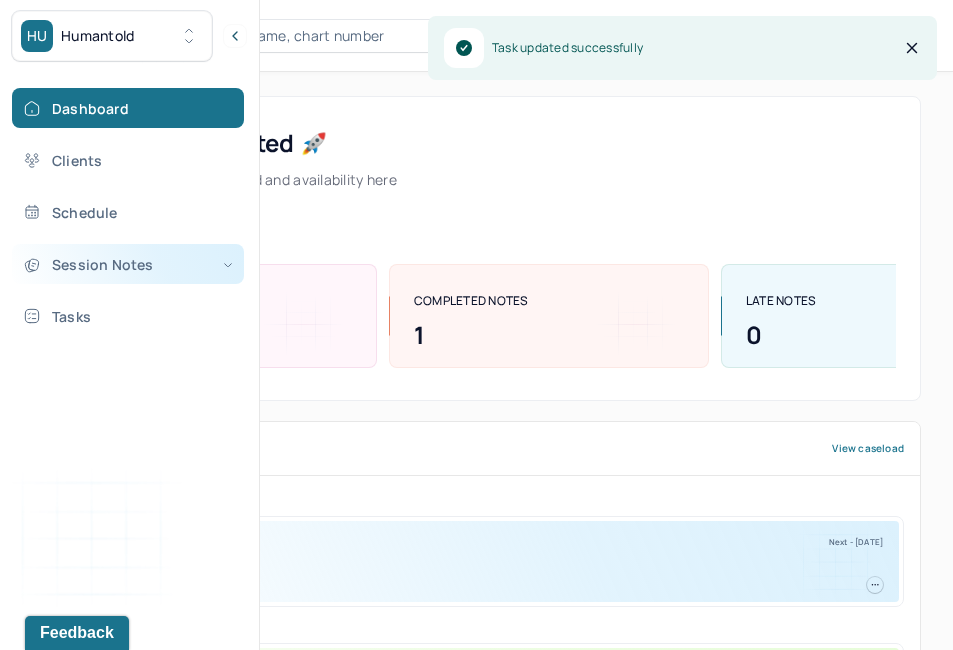click on "Session Notes" at bounding box center [128, 264] 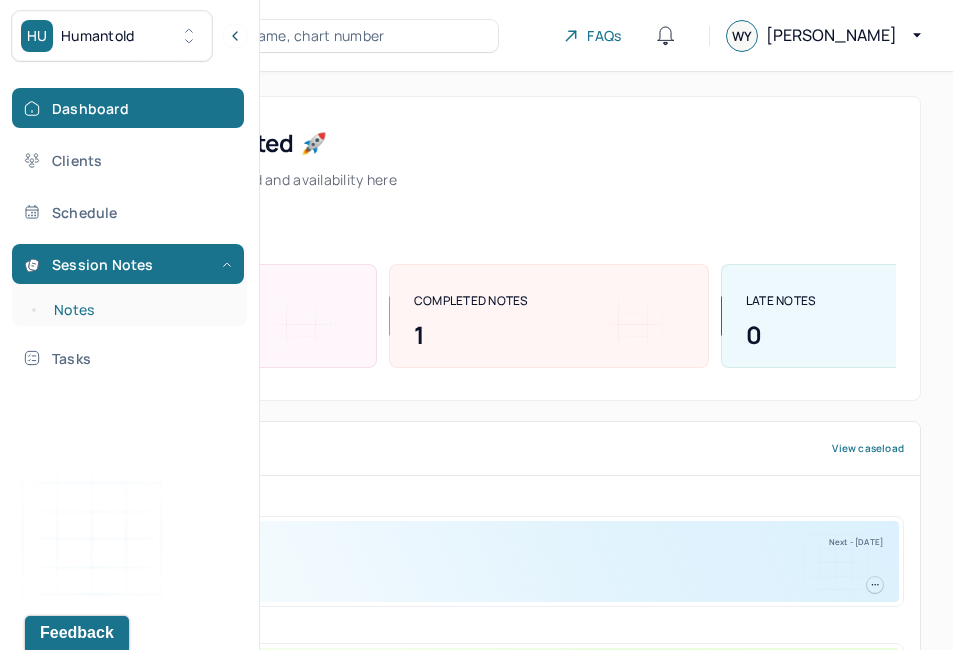 click on "Notes" at bounding box center (139, 310) 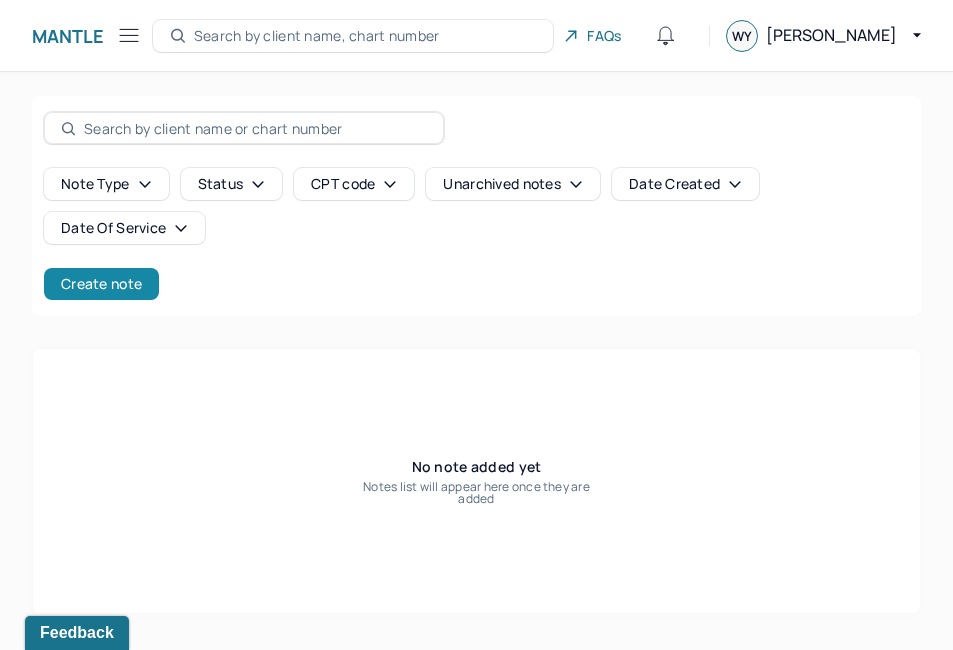 click on "Create note" at bounding box center (101, 284) 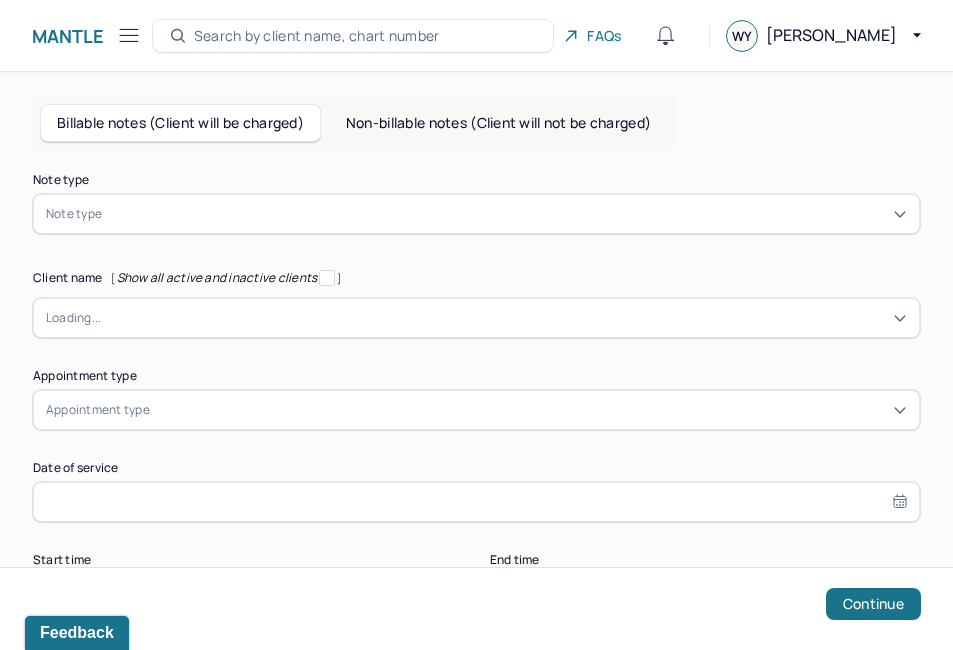 click on "Note type Note type Client name [ Show all active and inactive clients ] Loading... Appointment type Appointment type Date of service Start time End time   Continue" at bounding box center [476, 394] 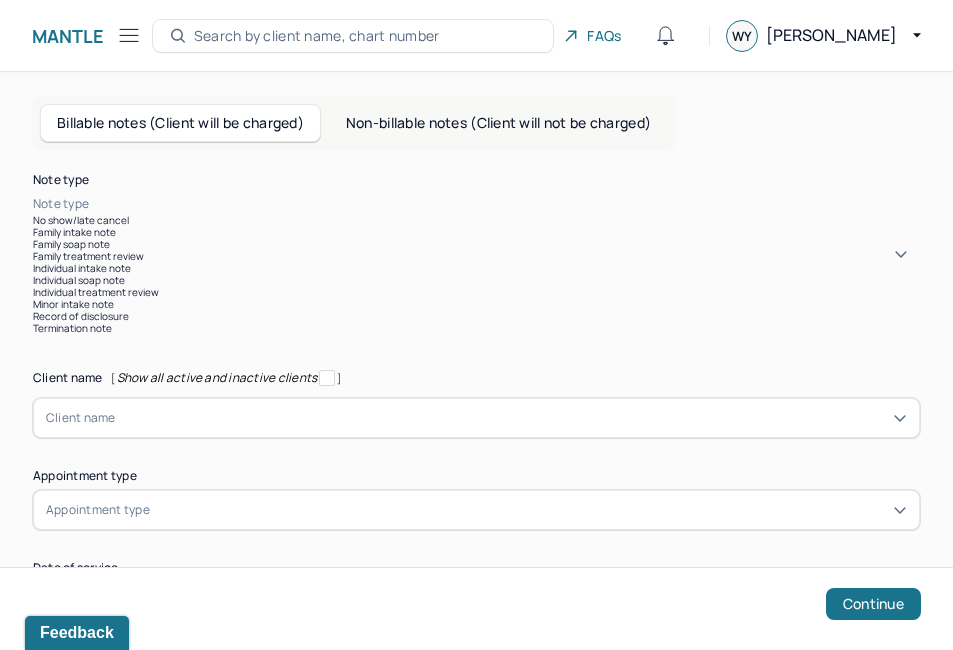 click on "Individual soap note" at bounding box center [476, 280] 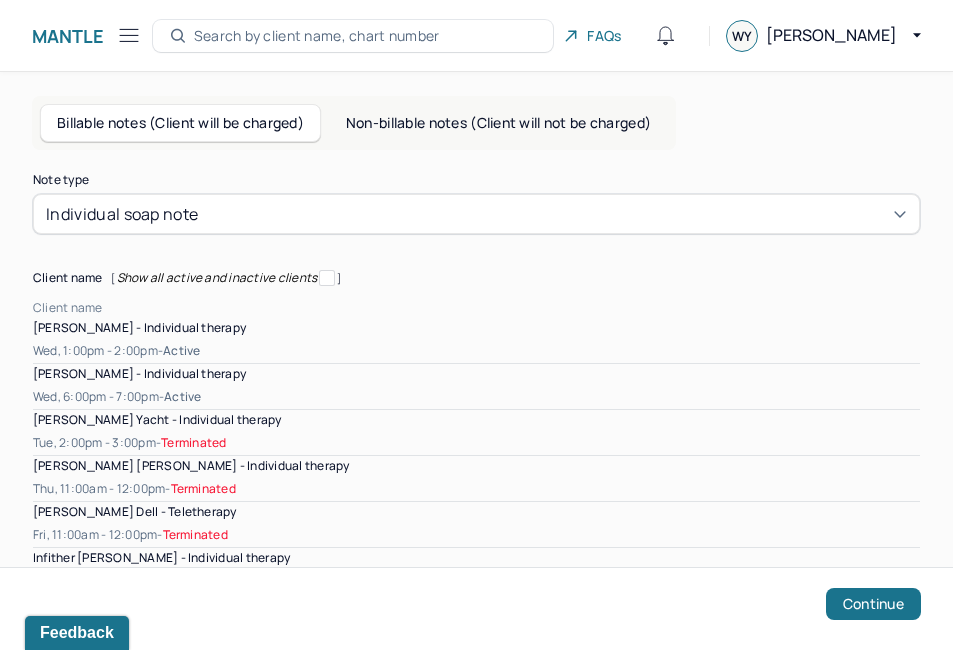 click at bounding box center [511, 308] 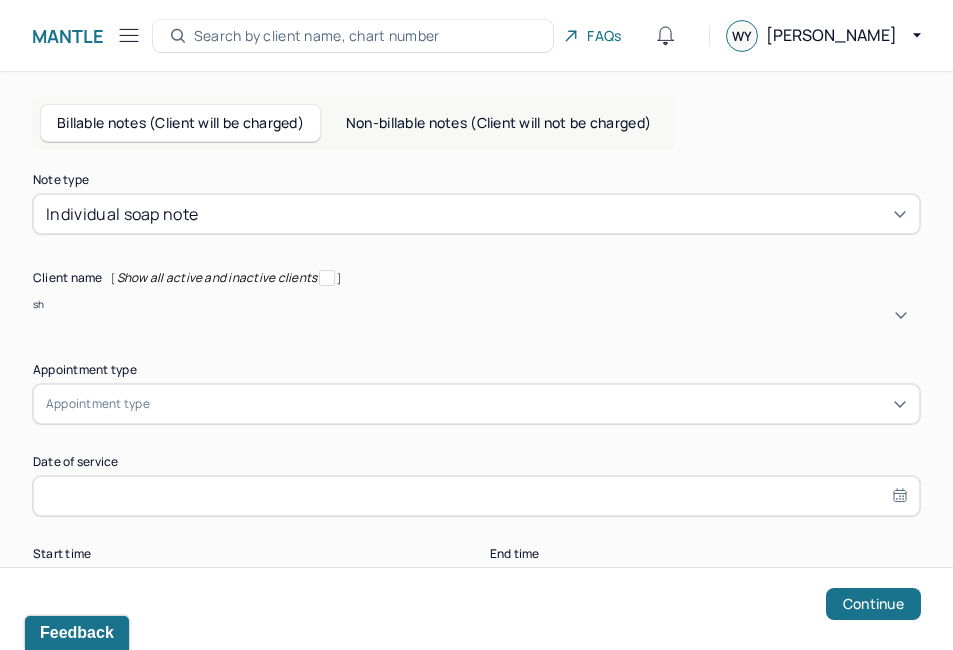 type on "she" 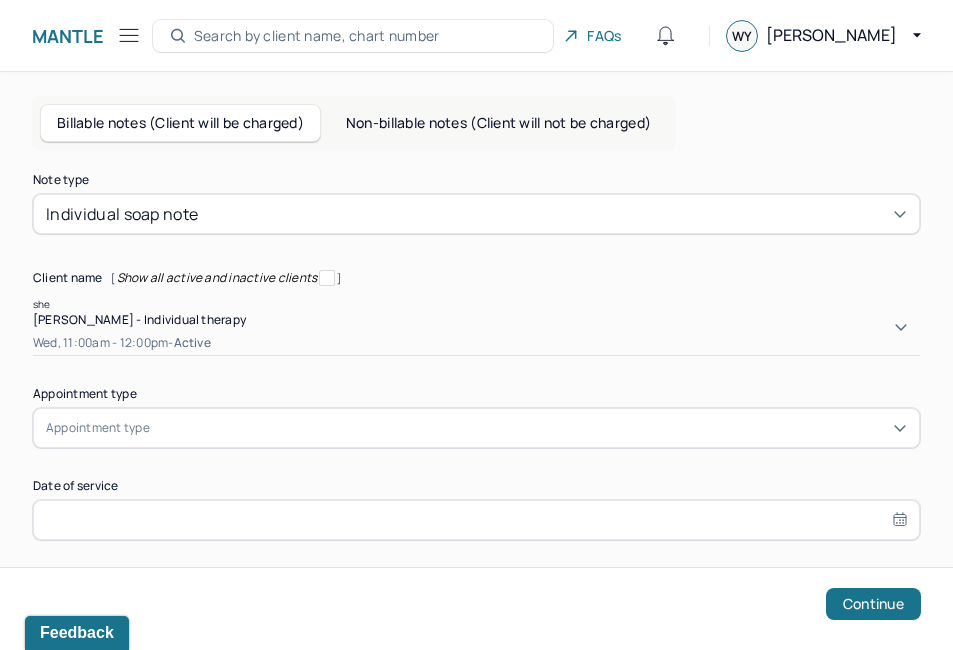 click on "[PERSON_NAME] - Individual therapy" at bounding box center [139, 319] 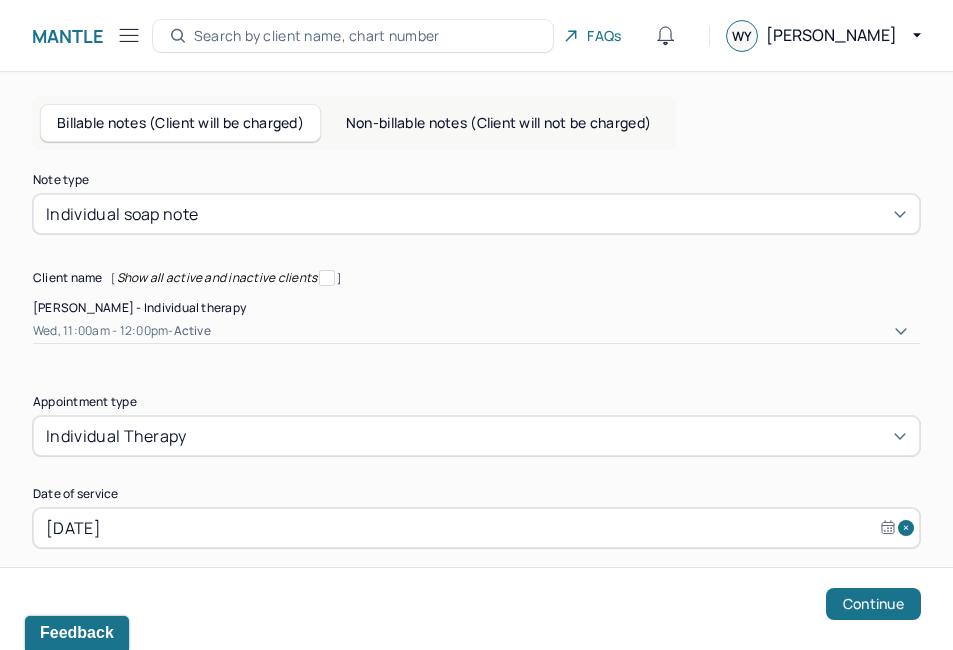 scroll, scrollTop: 127, scrollLeft: 0, axis: vertical 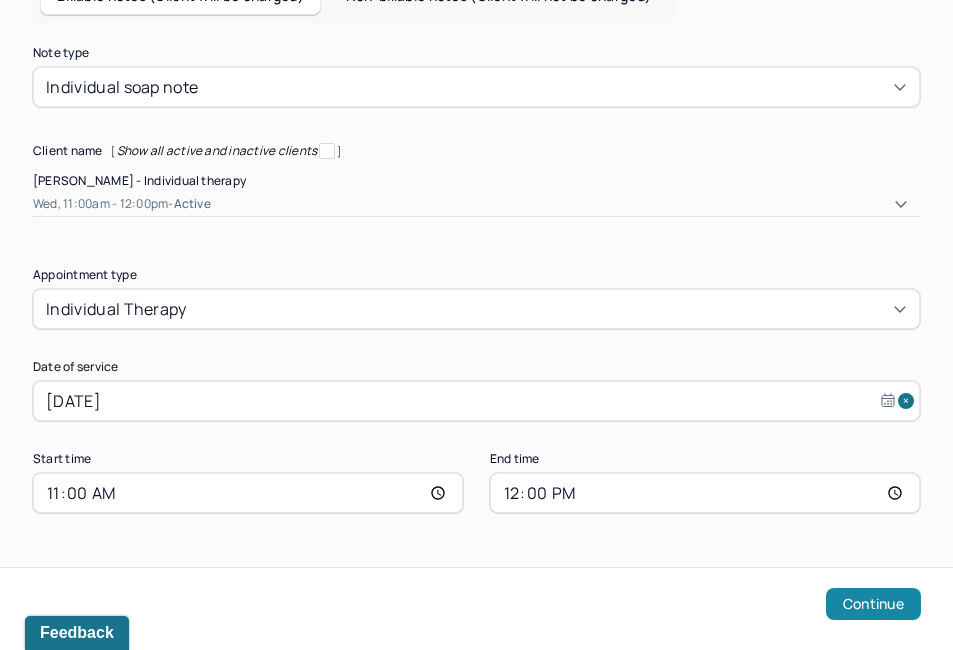click on "Continue" at bounding box center (873, 604) 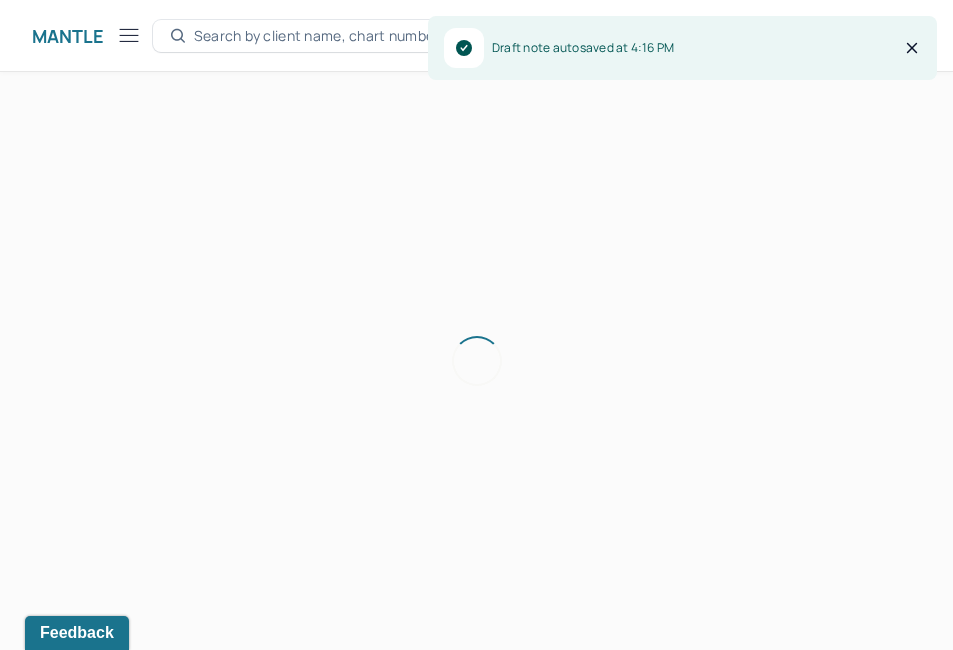 scroll, scrollTop: 0, scrollLeft: 0, axis: both 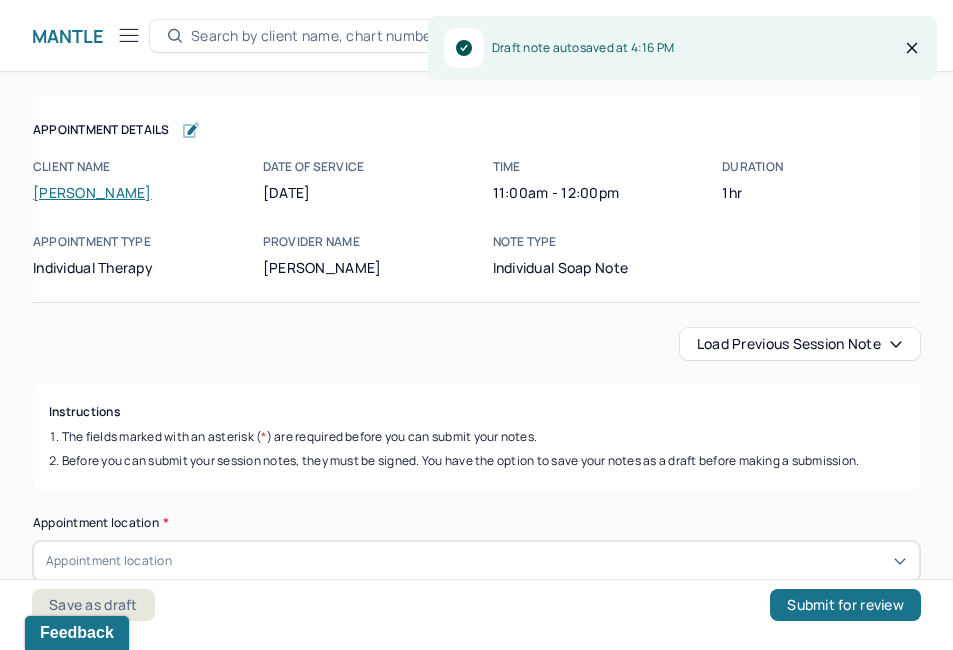 click on "Load previous session note" at bounding box center (800, 344) 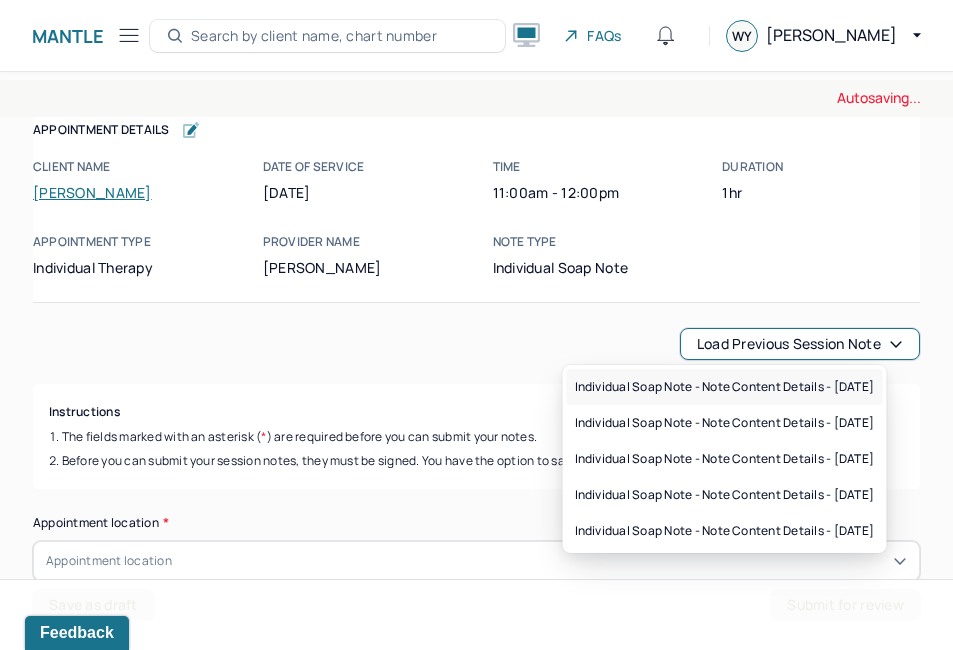 click on "Individual soap note   - Note content Details -   [DATE]" at bounding box center (725, 387) 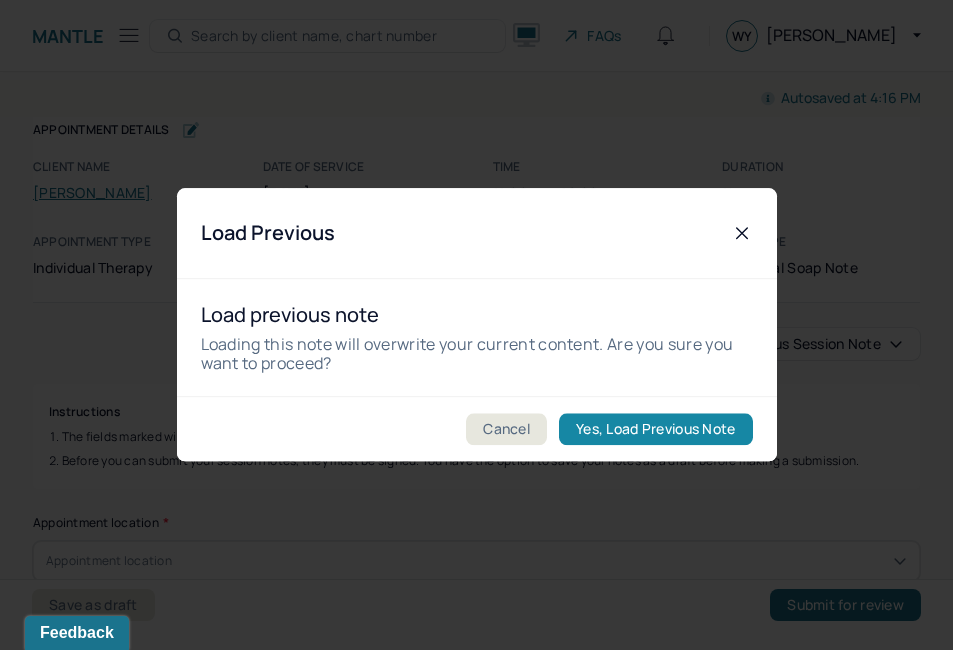 click on "Yes, Load Previous Note" at bounding box center [655, 430] 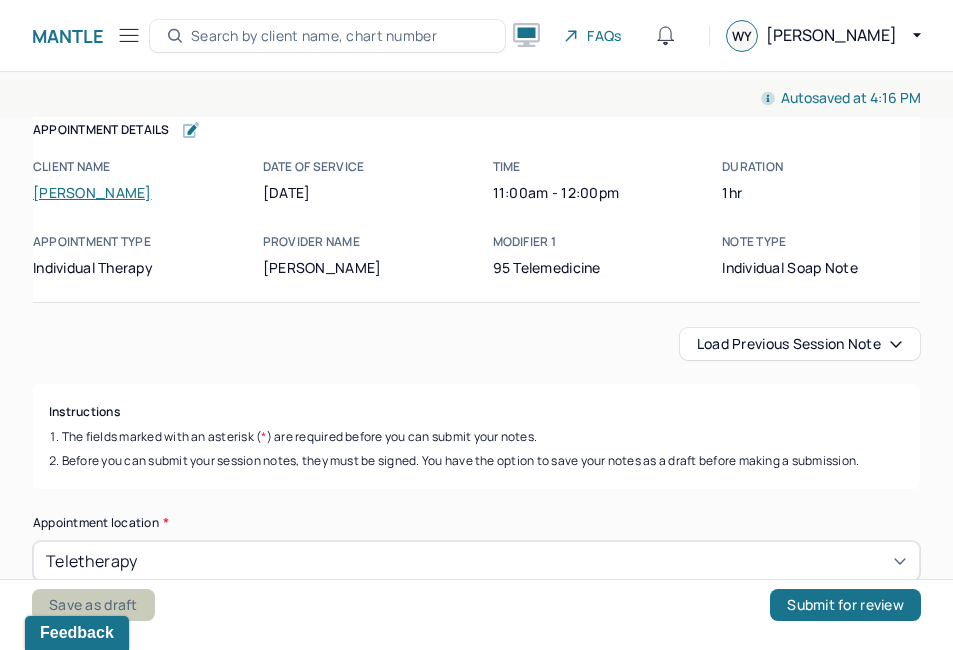 click on "Save as draft" at bounding box center (93, 605) 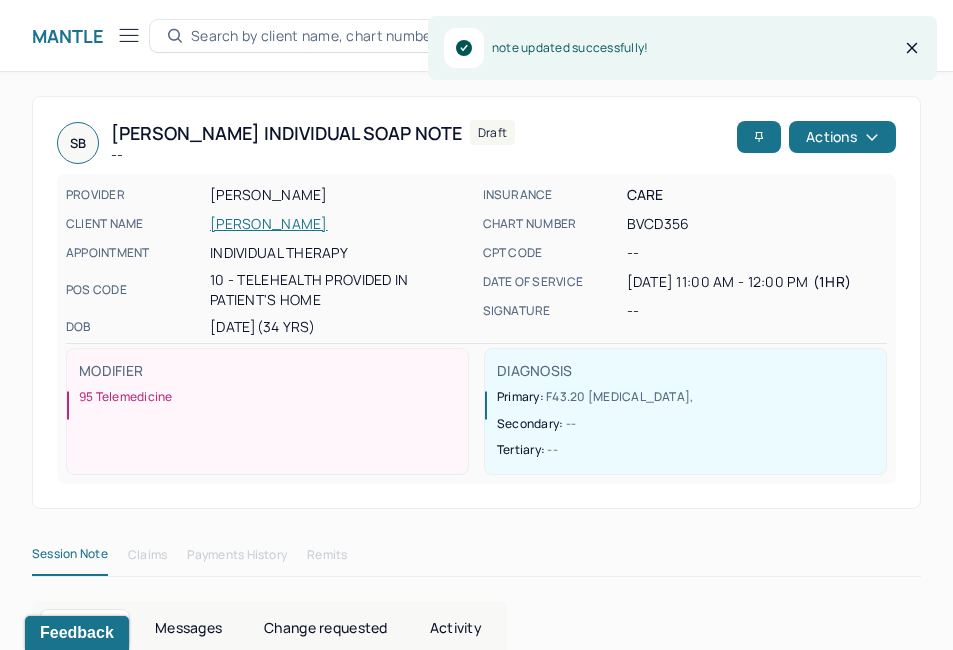 click 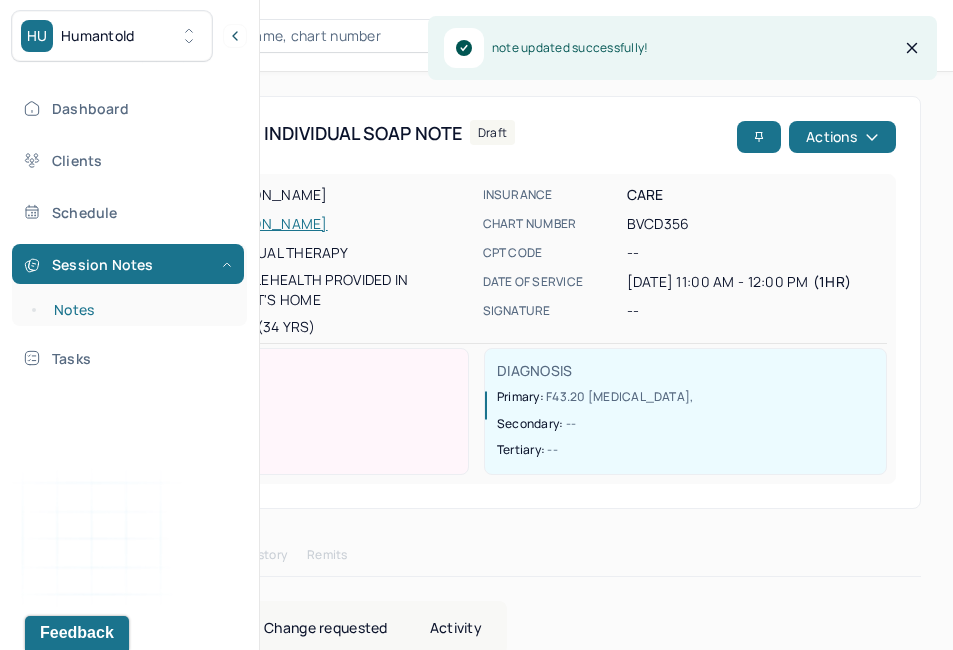 click on "Notes" at bounding box center [139, 310] 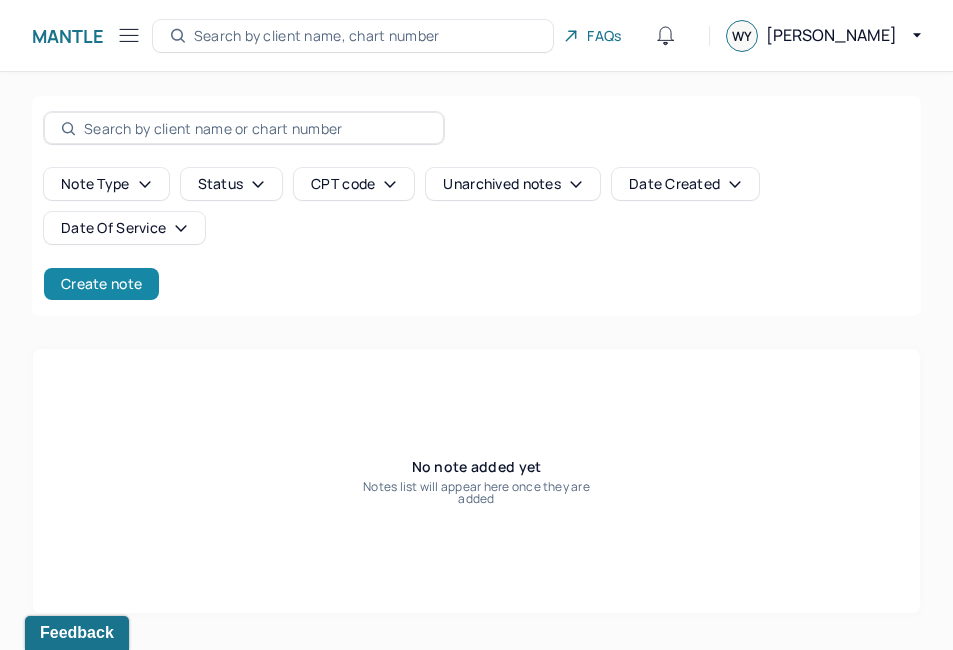 click on "Create note" at bounding box center (101, 284) 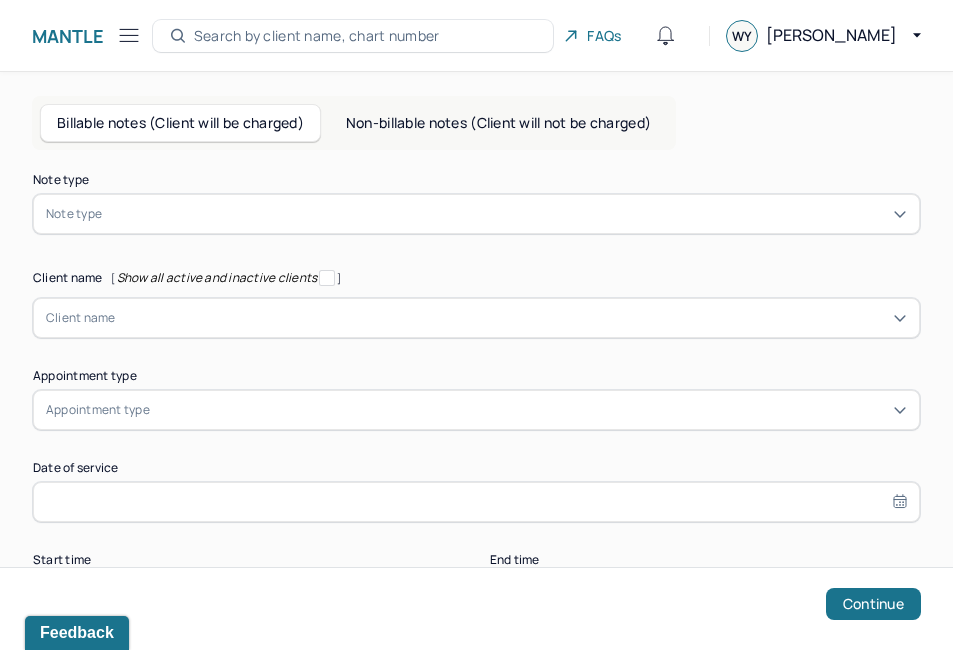 click at bounding box center [506, 214] 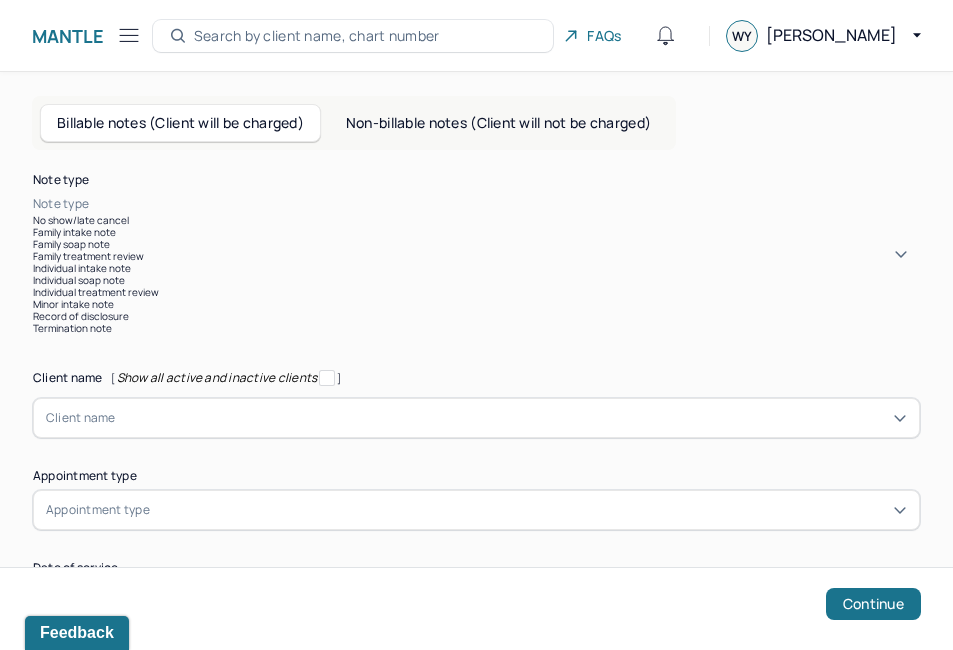 click on "Individual soap note" at bounding box center [476, 280] 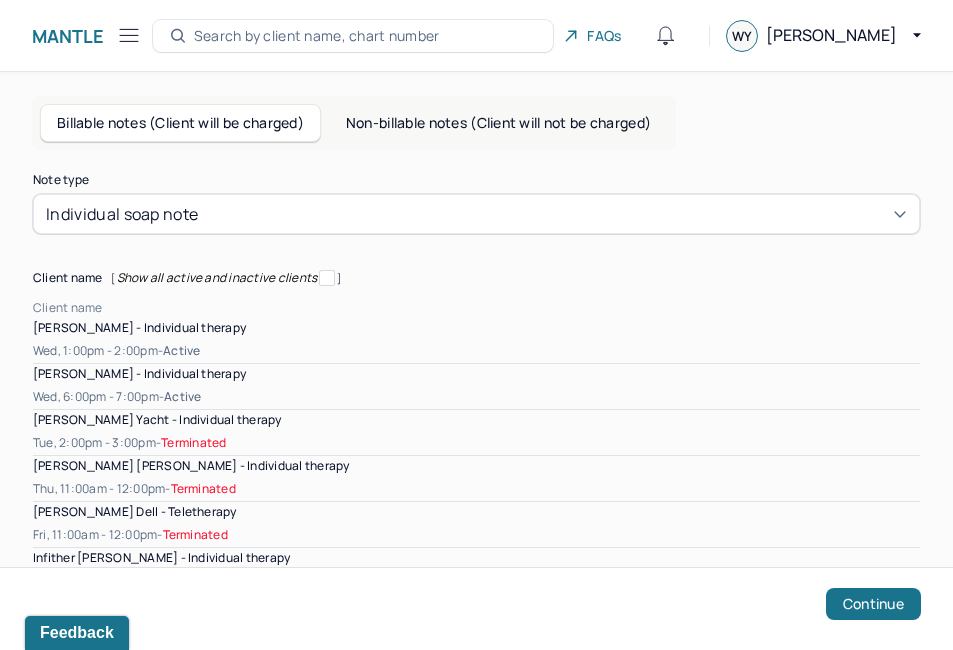 click at bounding box center [511, 308] 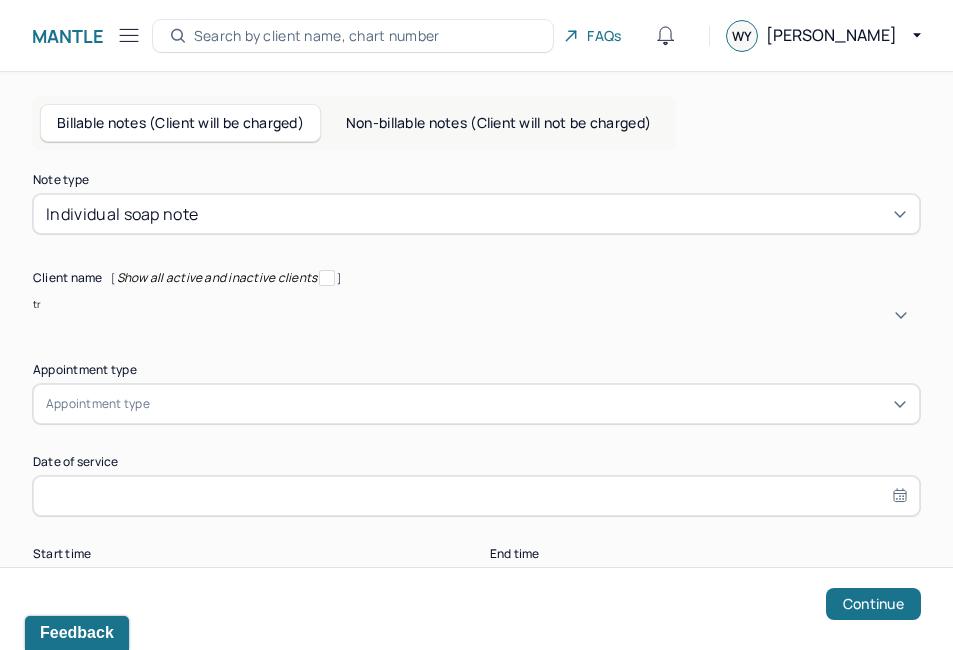 type on "tre" 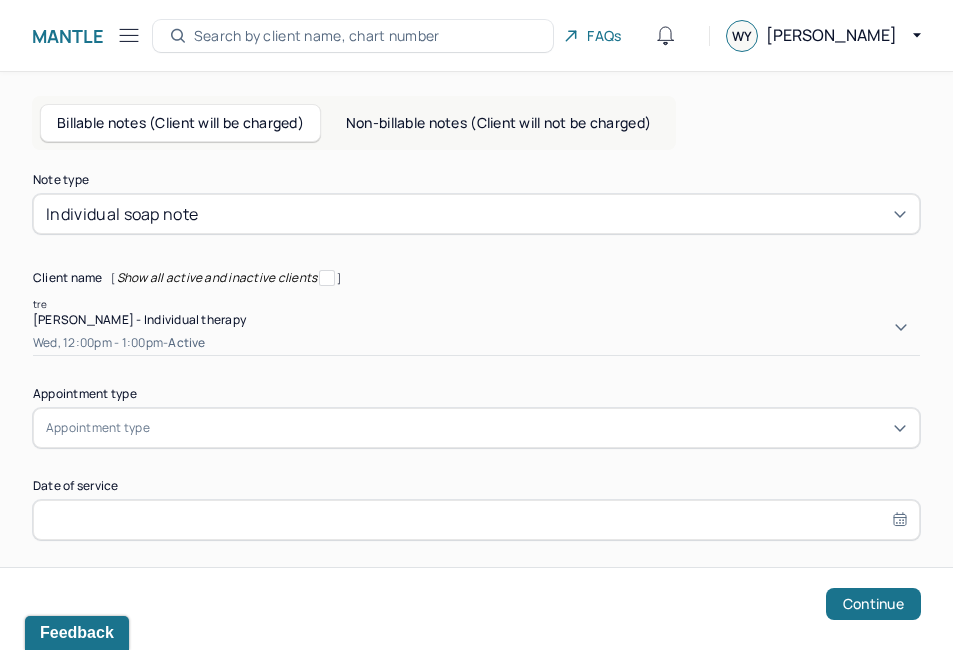 click on "[PERSON_NAME] - Individual therapy" at bounding box center [139, 319] 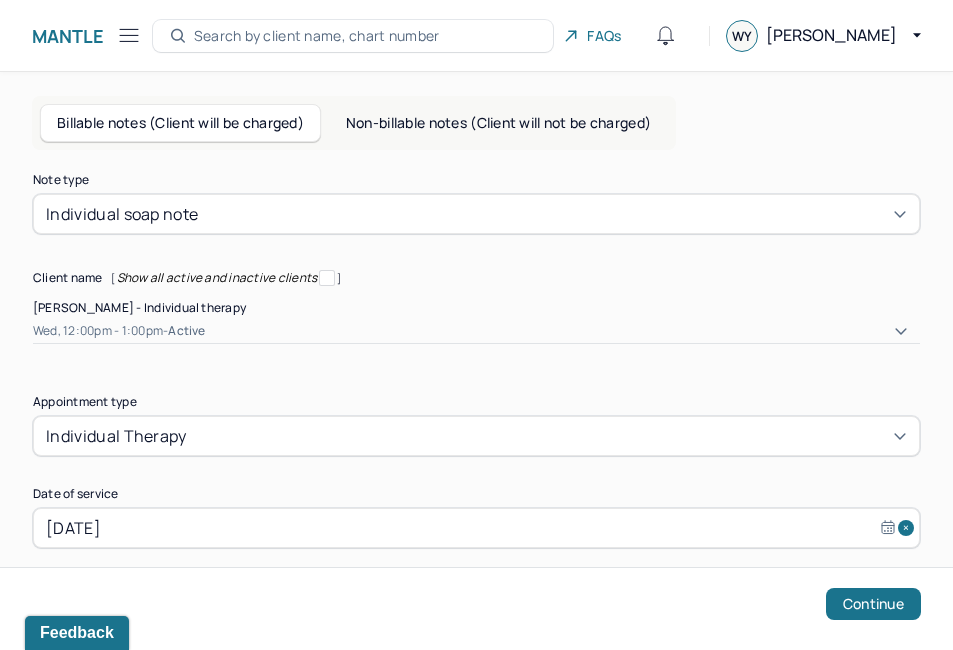 scroll, scrollTop: 127, scrollLeft: 0, axis: vertical 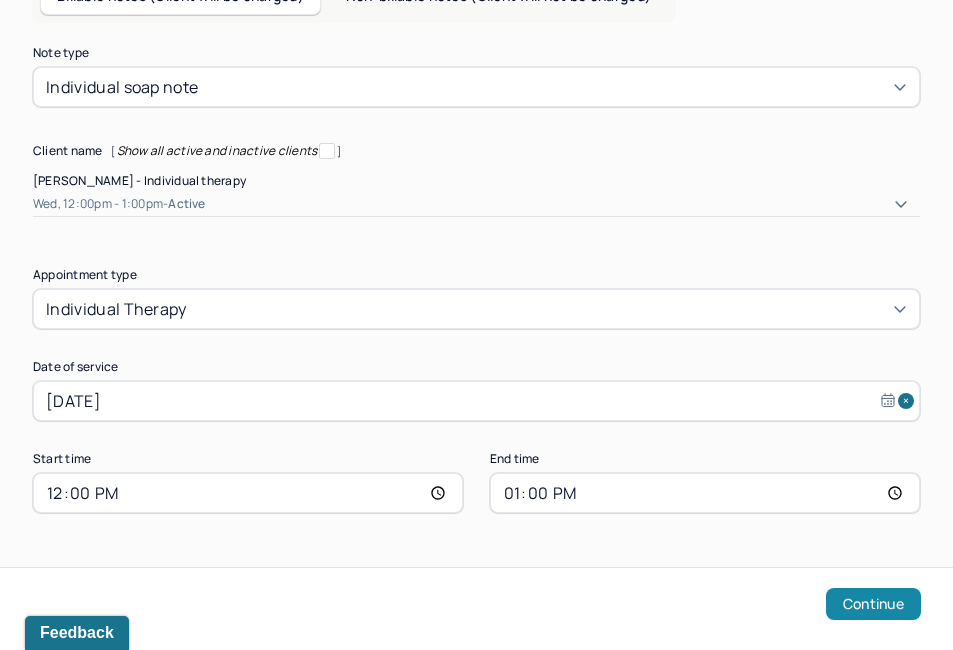 click on "Continue" at bounding box center [873, 604] 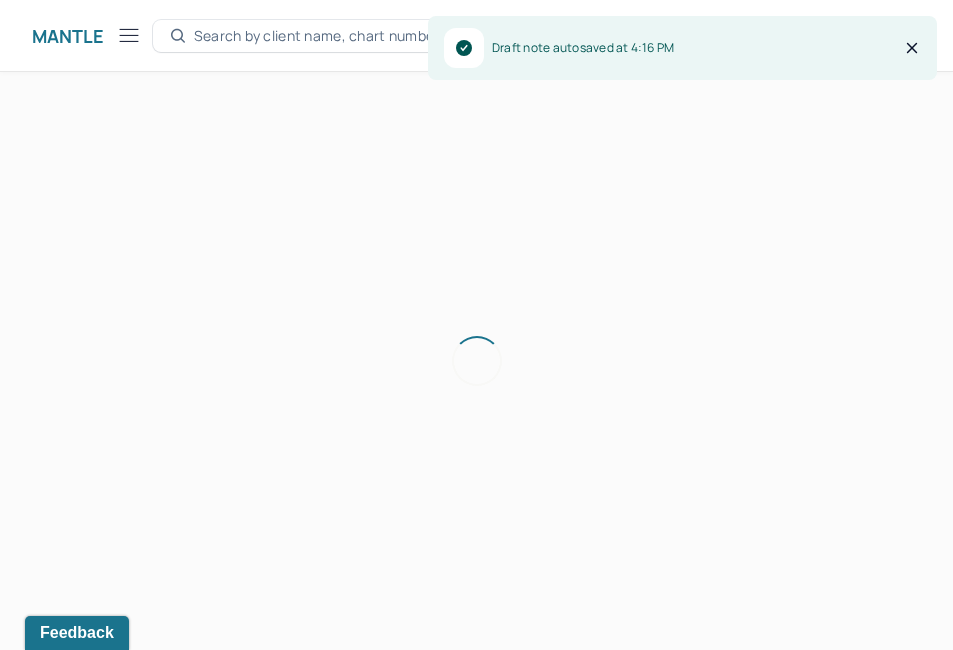 scroll, scrollTop: 0, scrollLeft: 0, axis: both 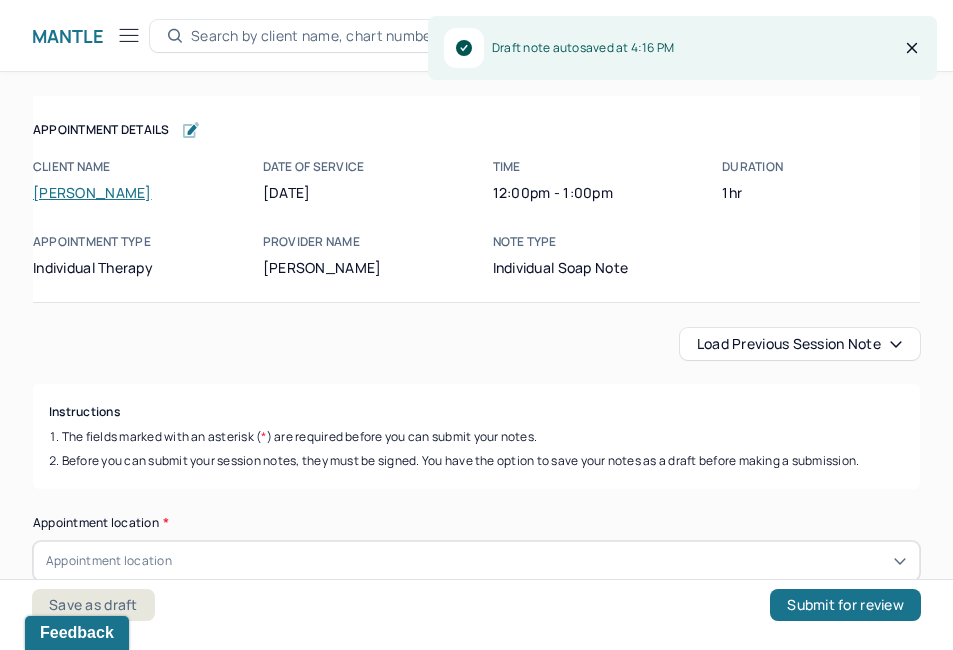 drag, startPoint x: 783, startPoint y: 259, endPoint x: 776, endPoint y: 275, distance: 17.464249 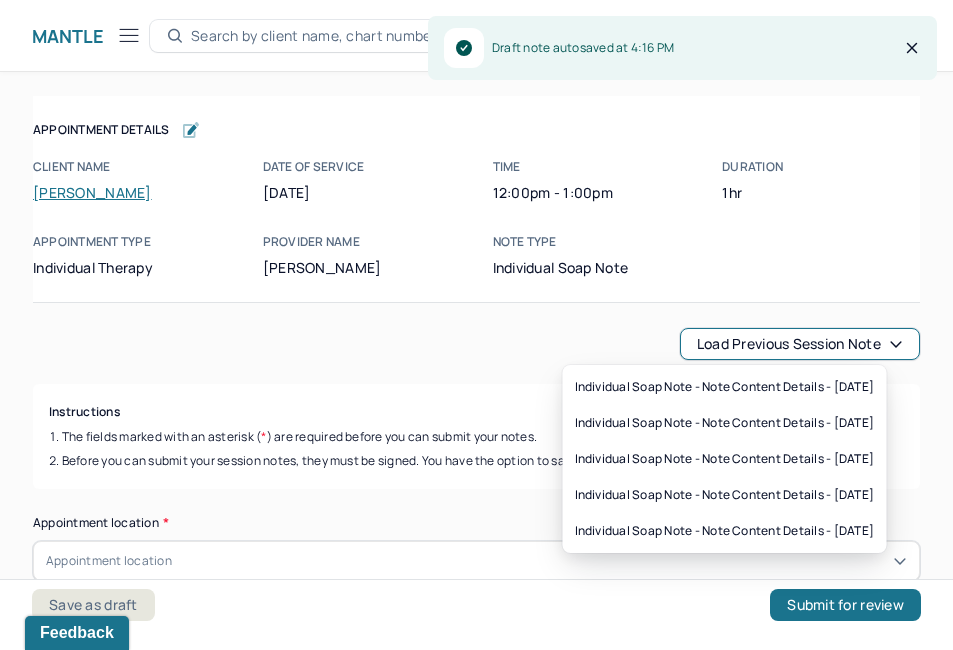 click on "Load previous session note" at bounding box center (800, 344) 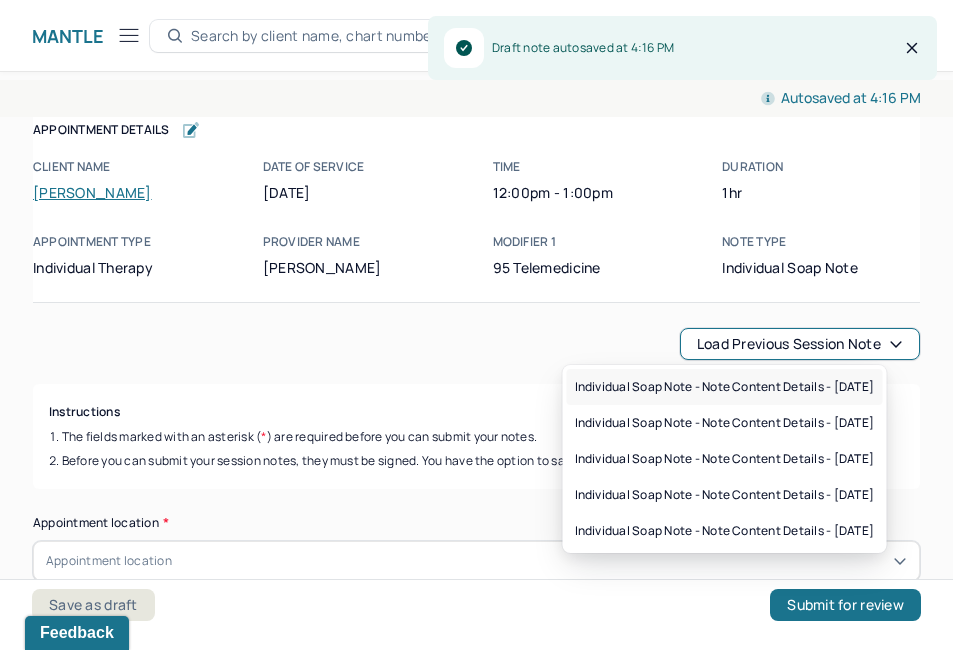 click on "Individual soap note   - Note content Details -   [DATE]" at bounding box center [725, 387] 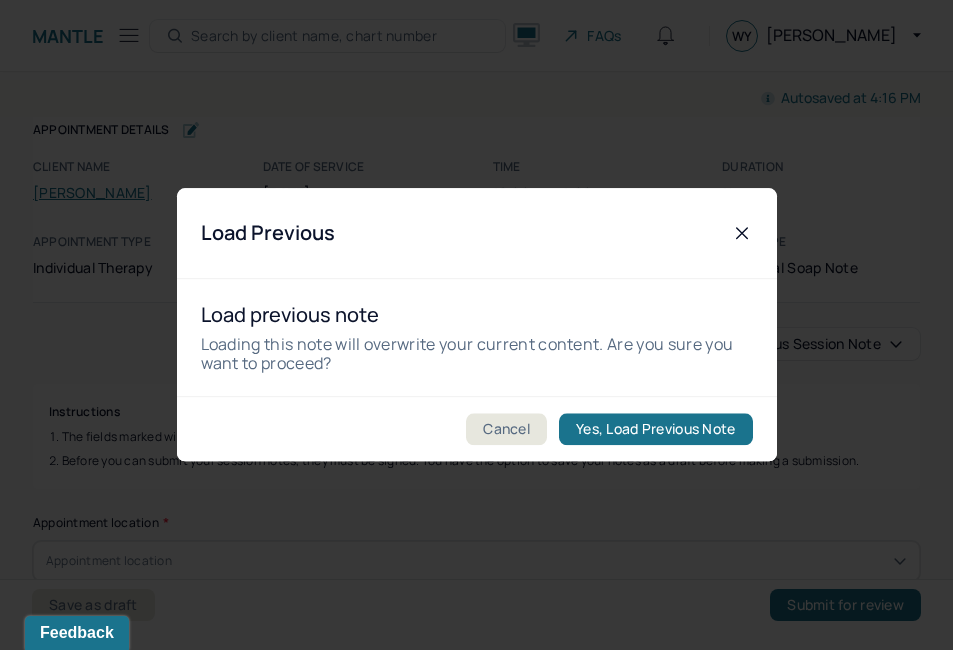 click on "Cancel     Yes, Load Previous Note" at bounding box center (477, 429) 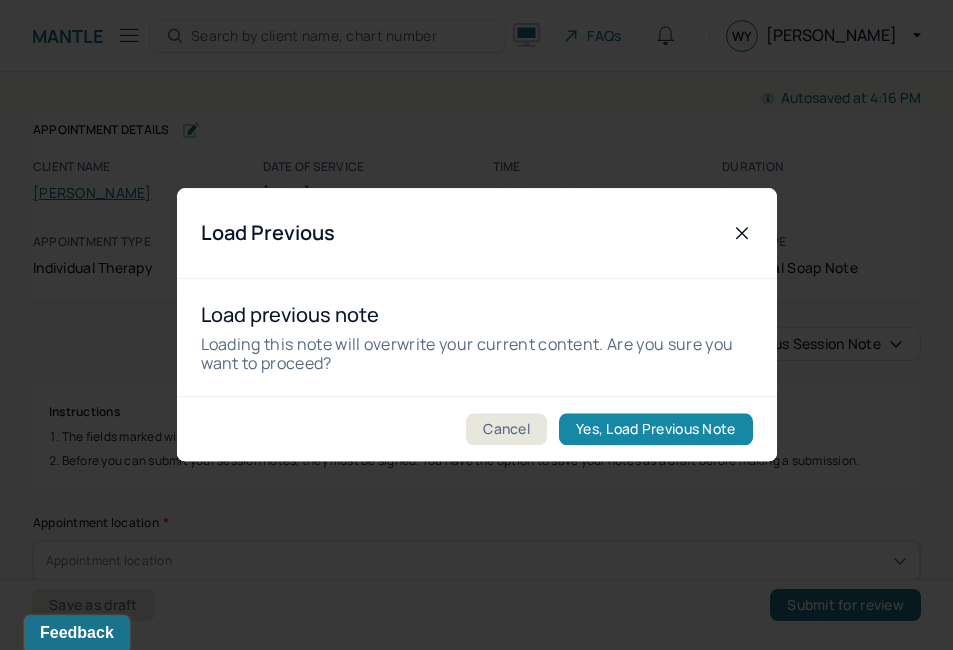click on "Yes, Load Previous Note" at bounding box center (655, 430) 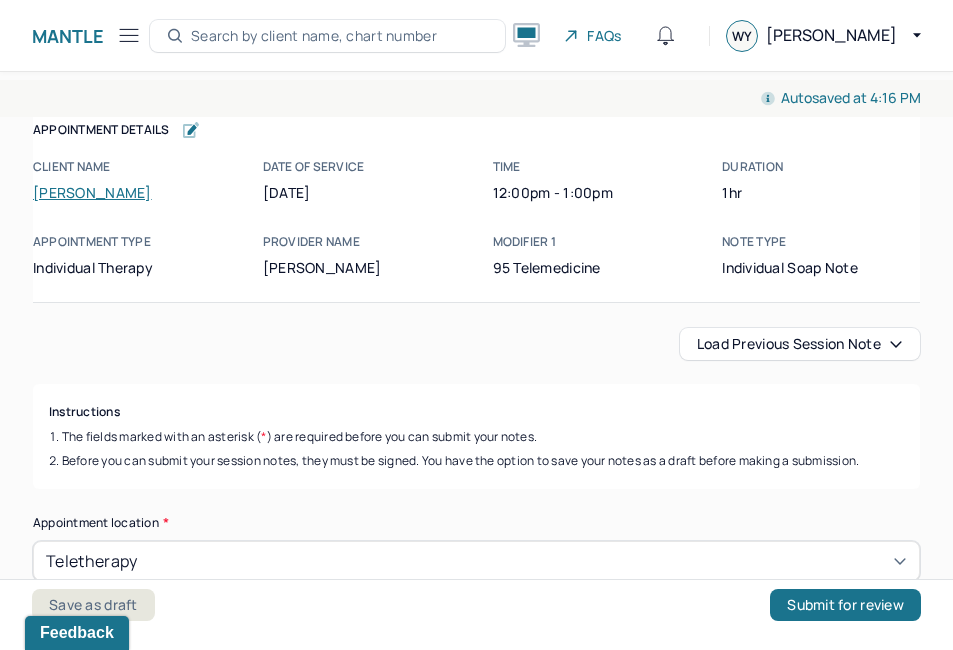 click 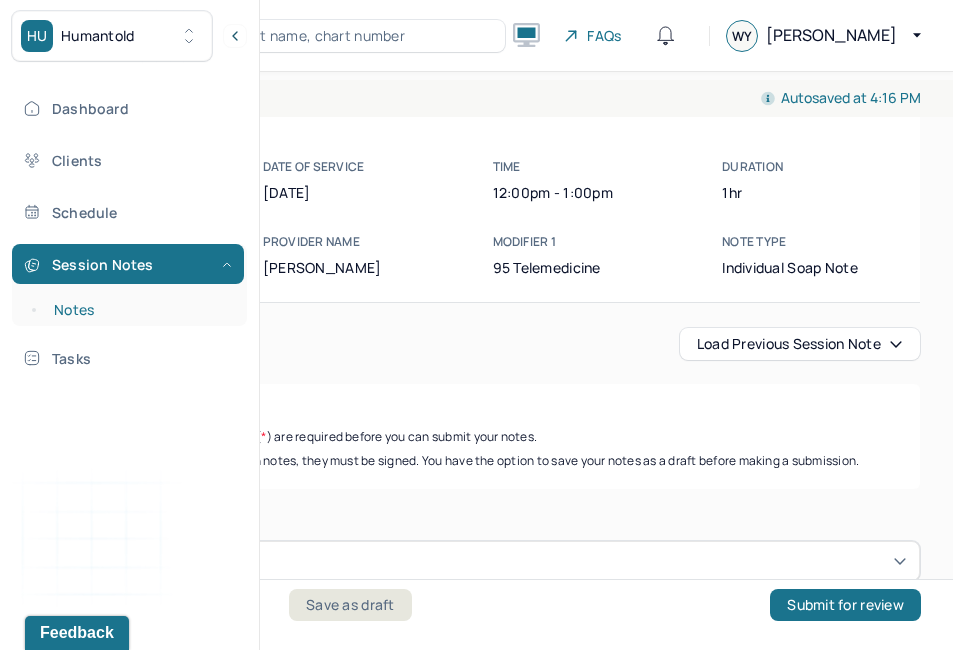 click on "Notes" at bounding box center (139, 310) 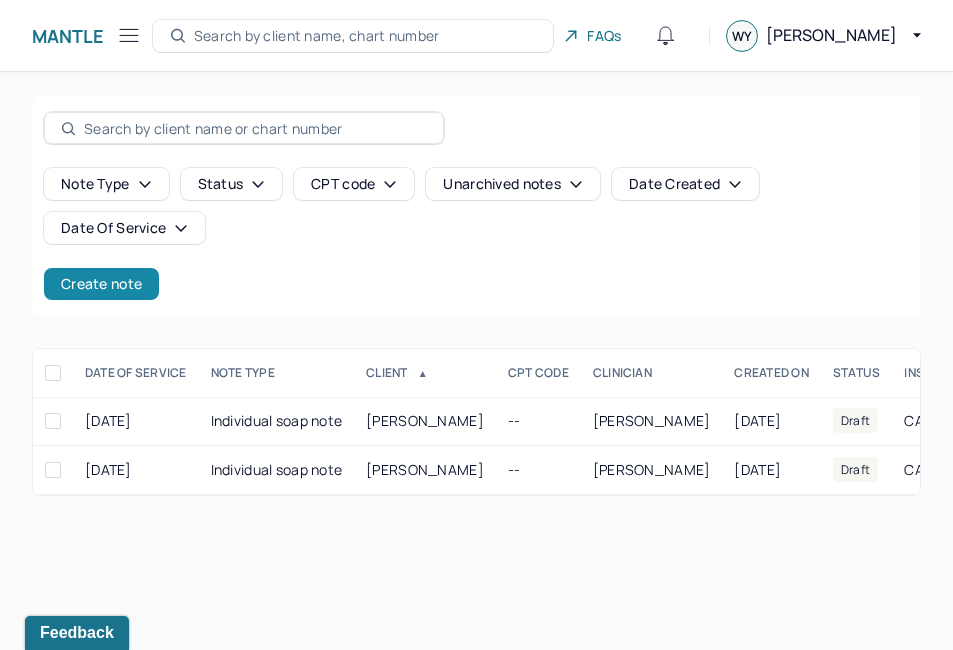 click on "Create note" at bounding box center (101, 284) 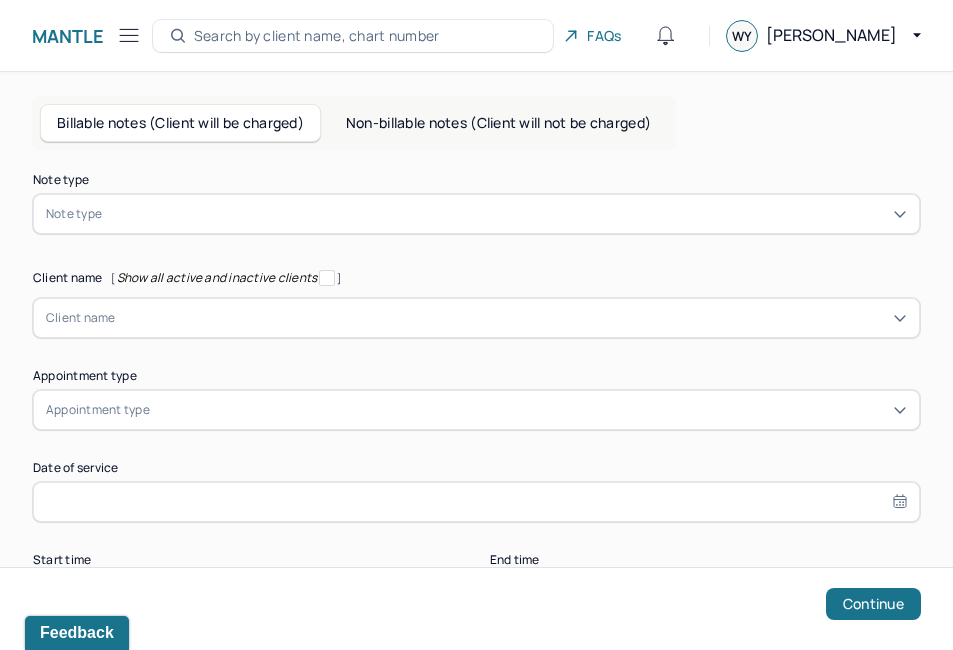 click at bounding box center [506, 214] 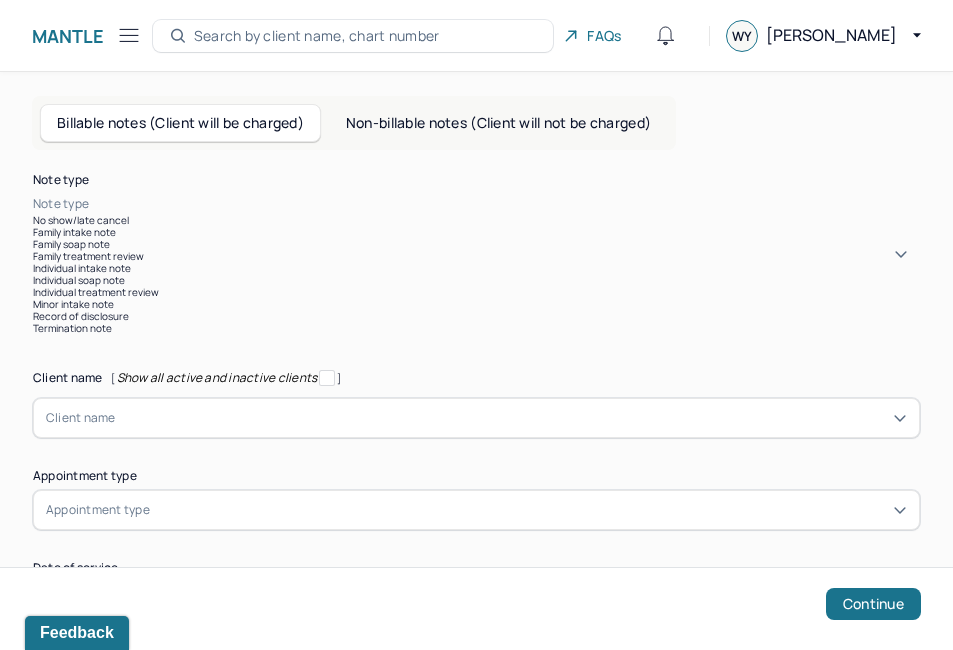 click on "Individual soap note" at bounding box center (476, 280) 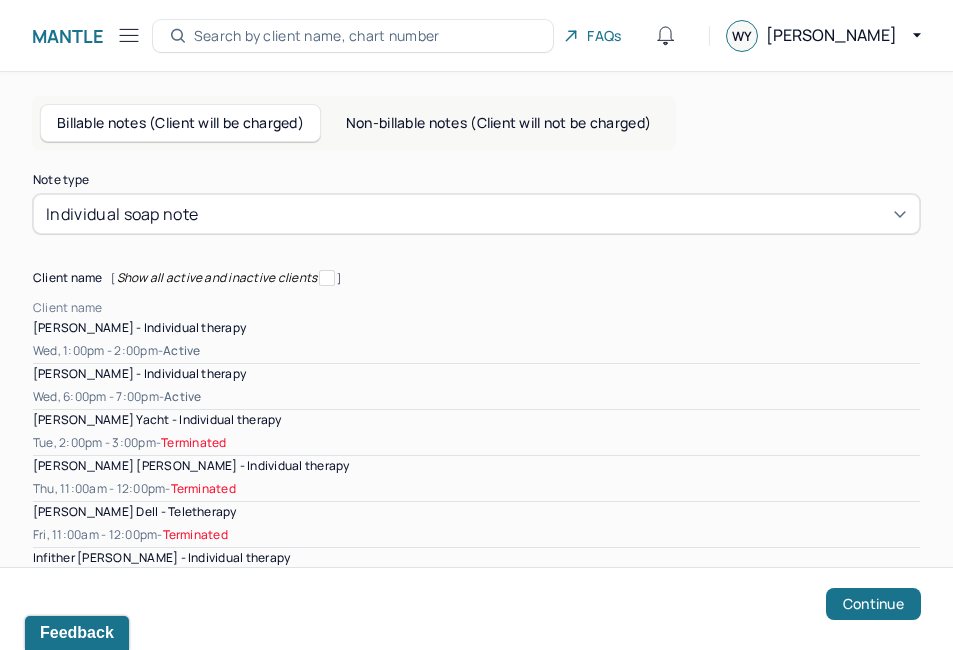 click at bounding box center [511, 308] 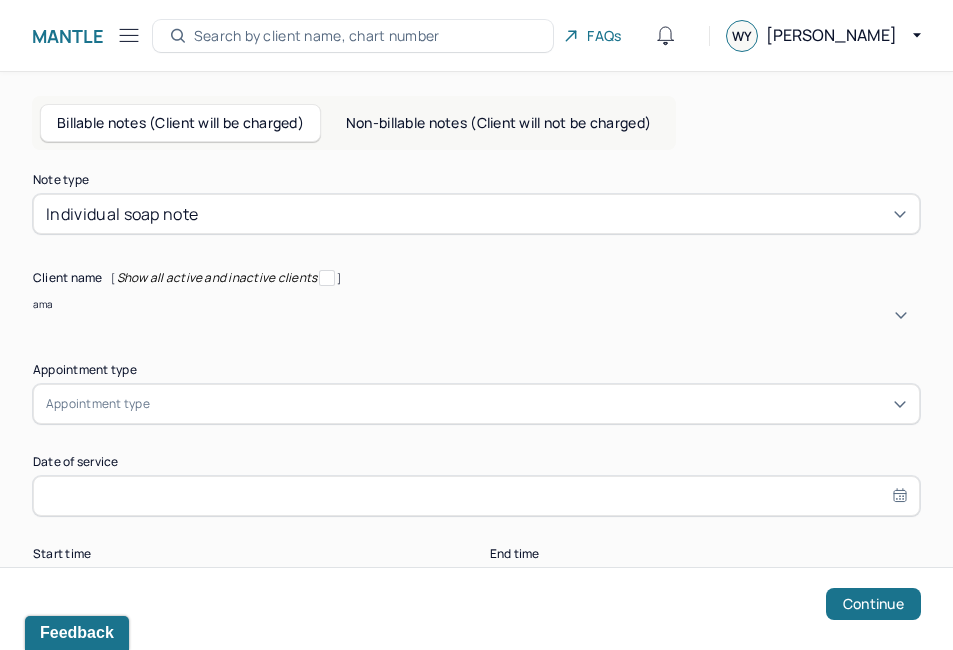 type on "amar" 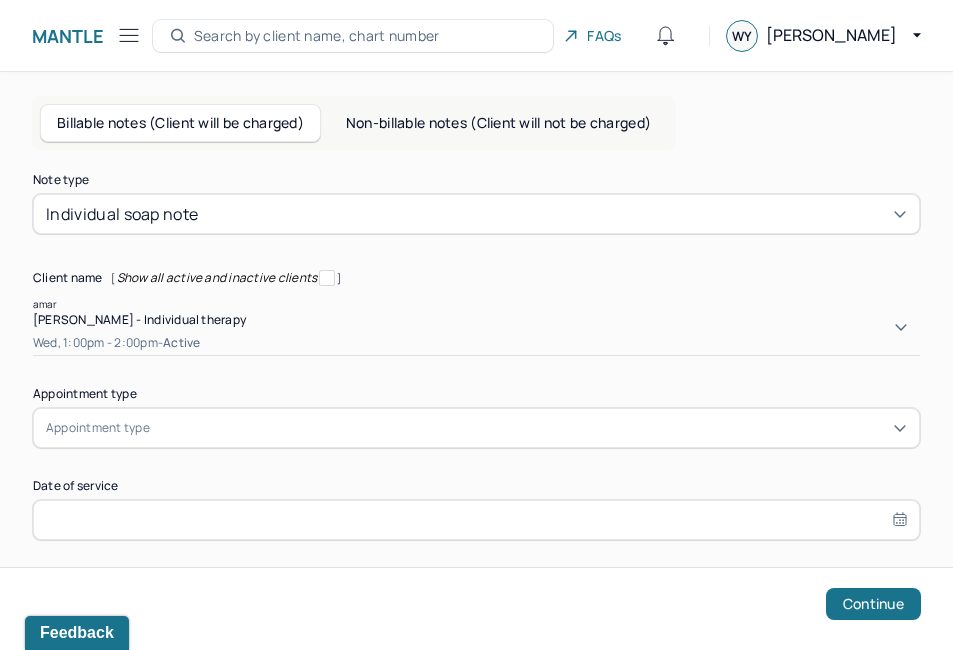 click on "[PERSON_NAME] - Individual therapy" at bounding box center (139, 319) 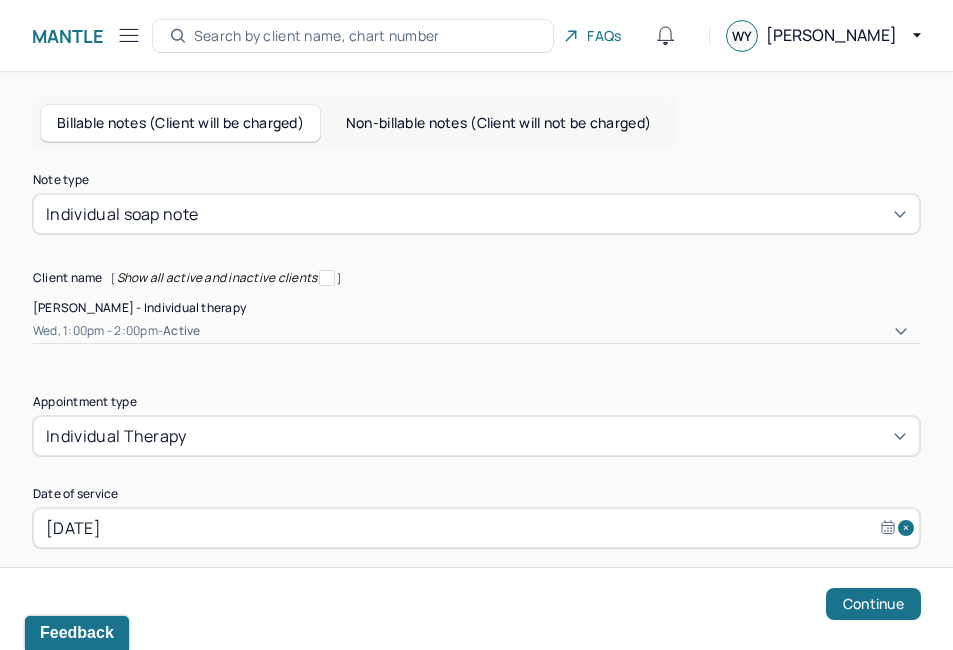 scroll, scrollTop: 127, scrollLeft: 0, axis: vertical 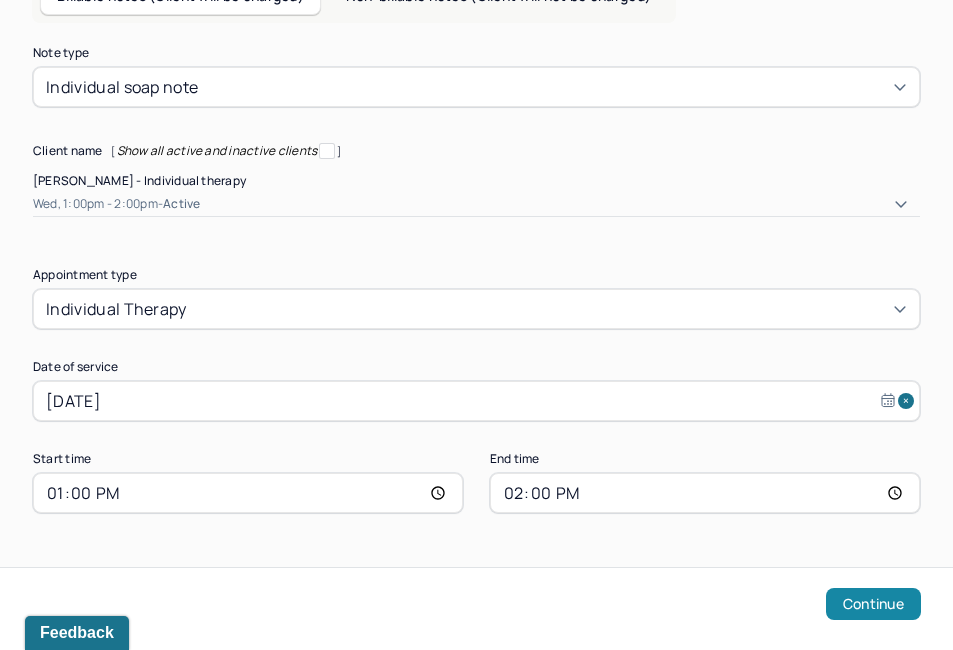 click on "Continue" at bounding box center (873, 604) 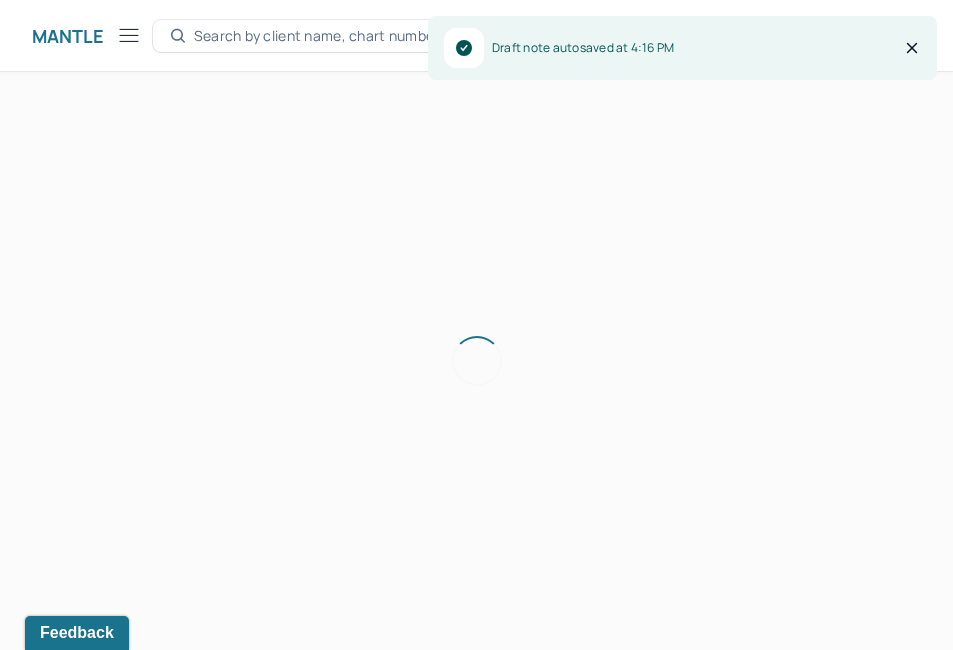 scroll, scrollTop: 0, scrollLeft: 0, axis: both 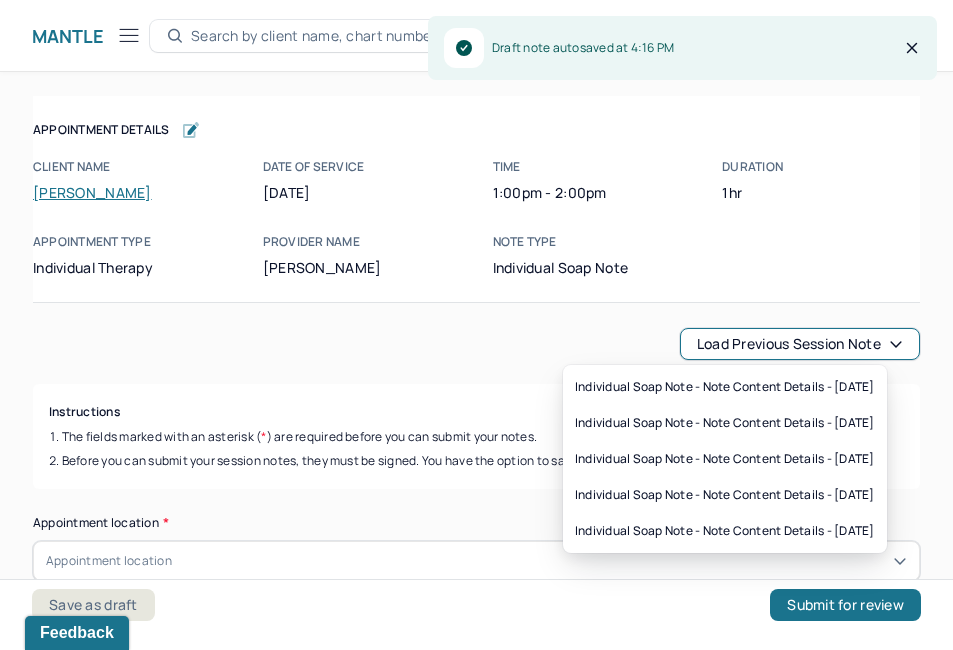 click on "Load previous session note" at bounding box center (800, 344) 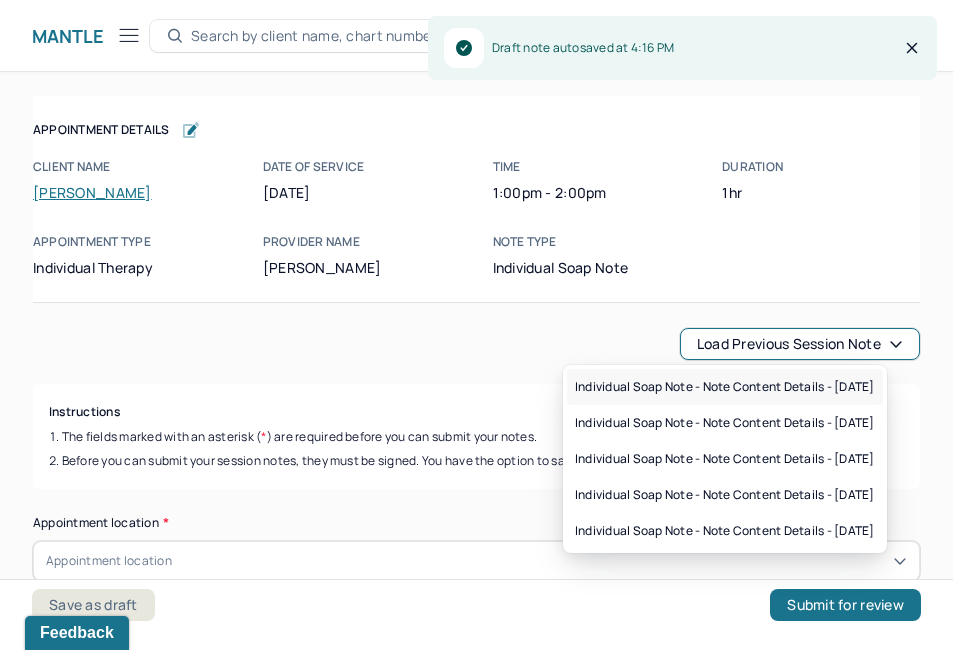 click on "Individual soap note   - Note content Details -   [DATE]" at bounding box center [725, 387] 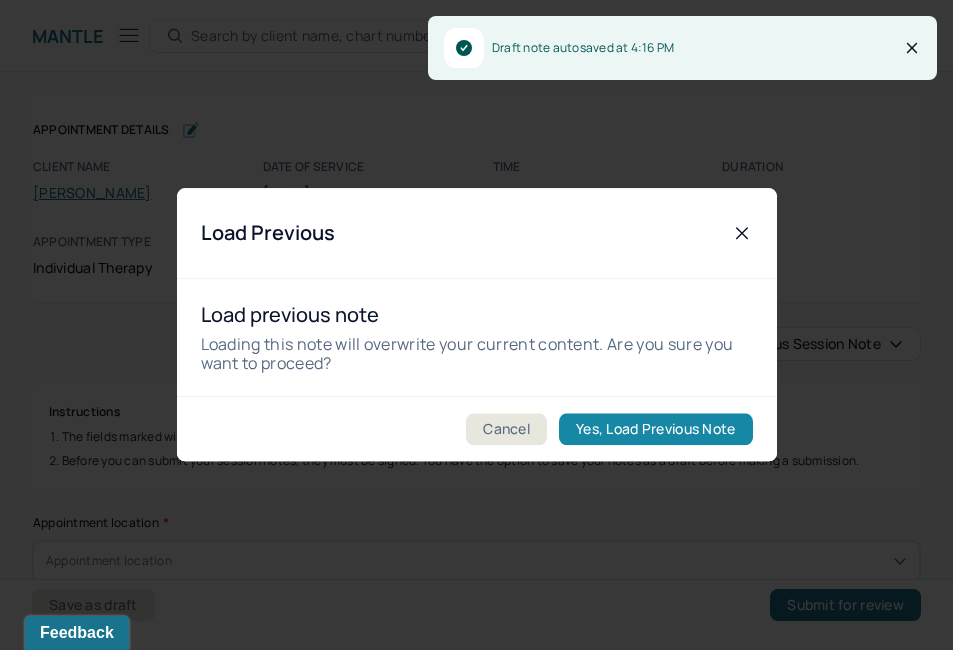 click on "Yes, Load Previous Note" at bounding box center (655, 430) 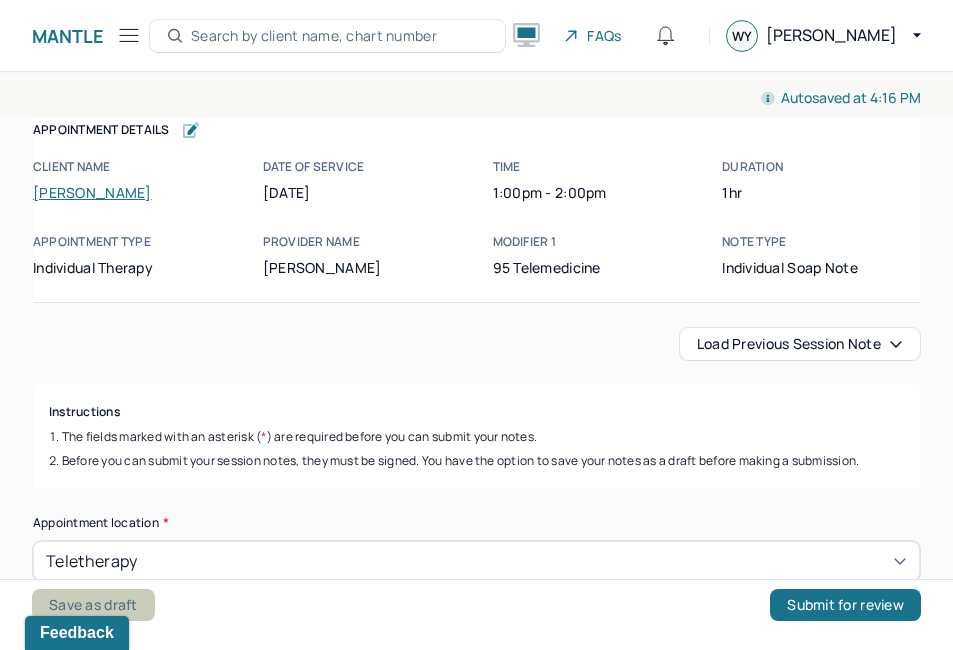 click on "Save as draft" at bounding box center [93, 605] 